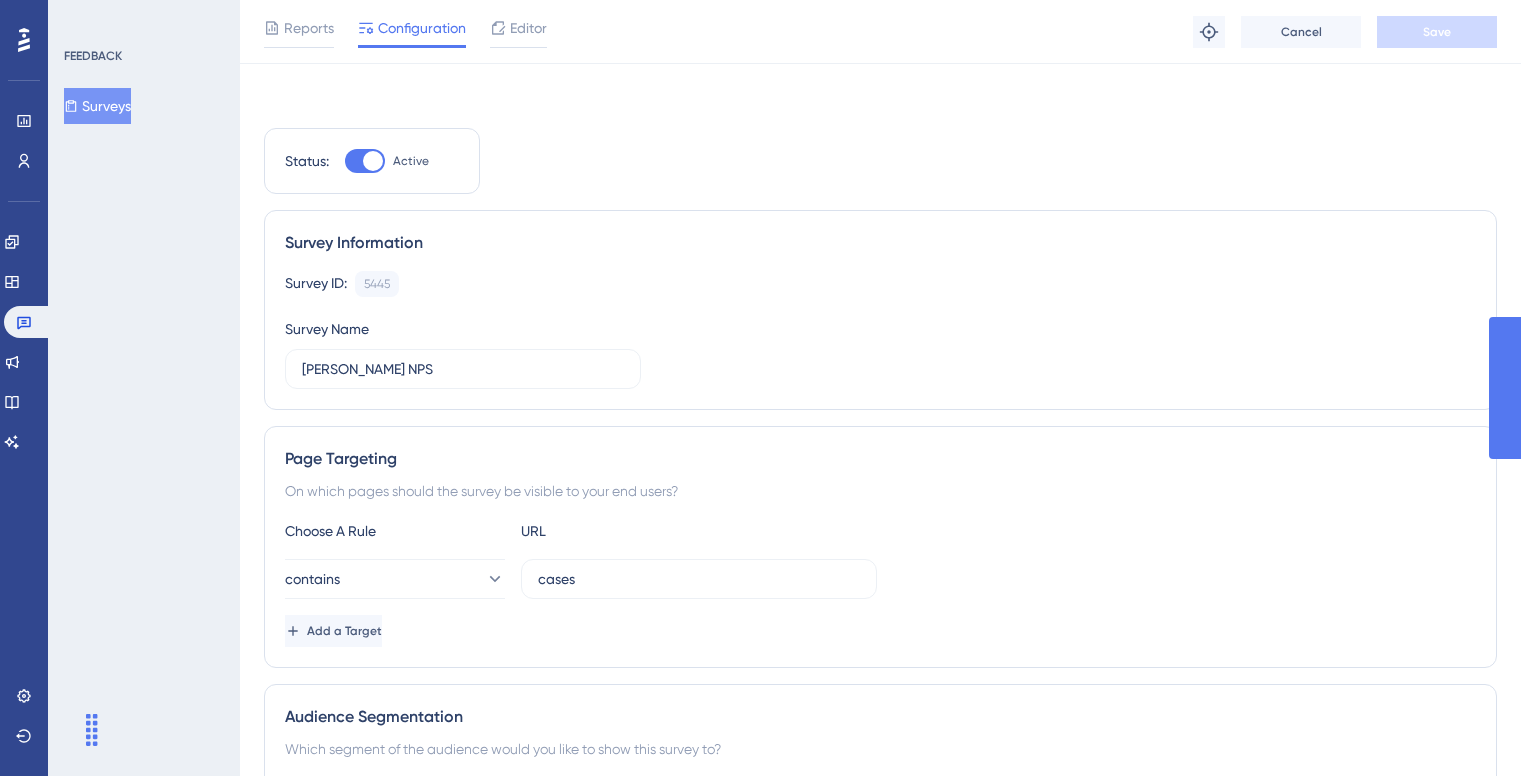 scroll, scrollTop: 1400, scrollLeft: 0, axis: vertical 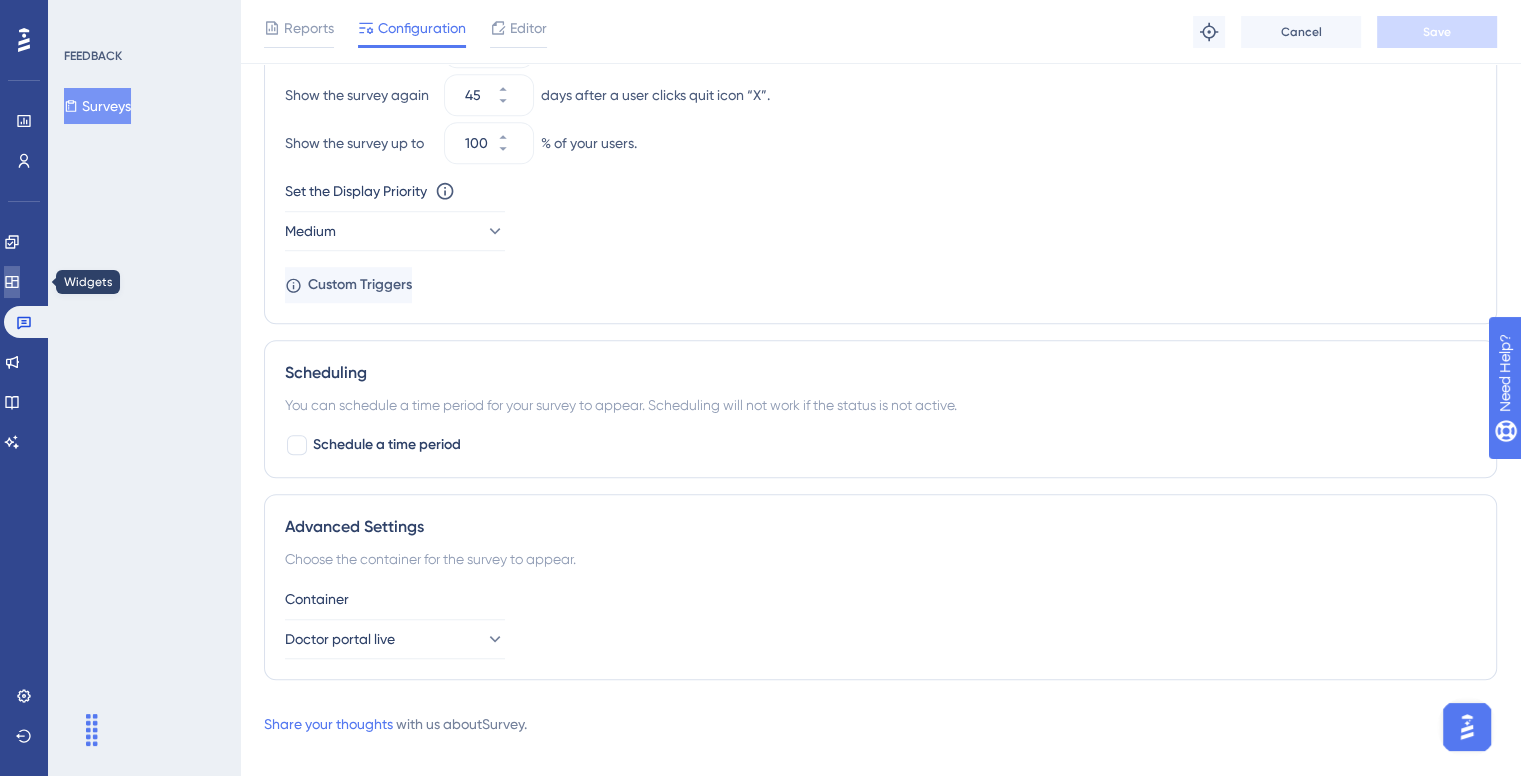 click at bounding box center [12, 282] 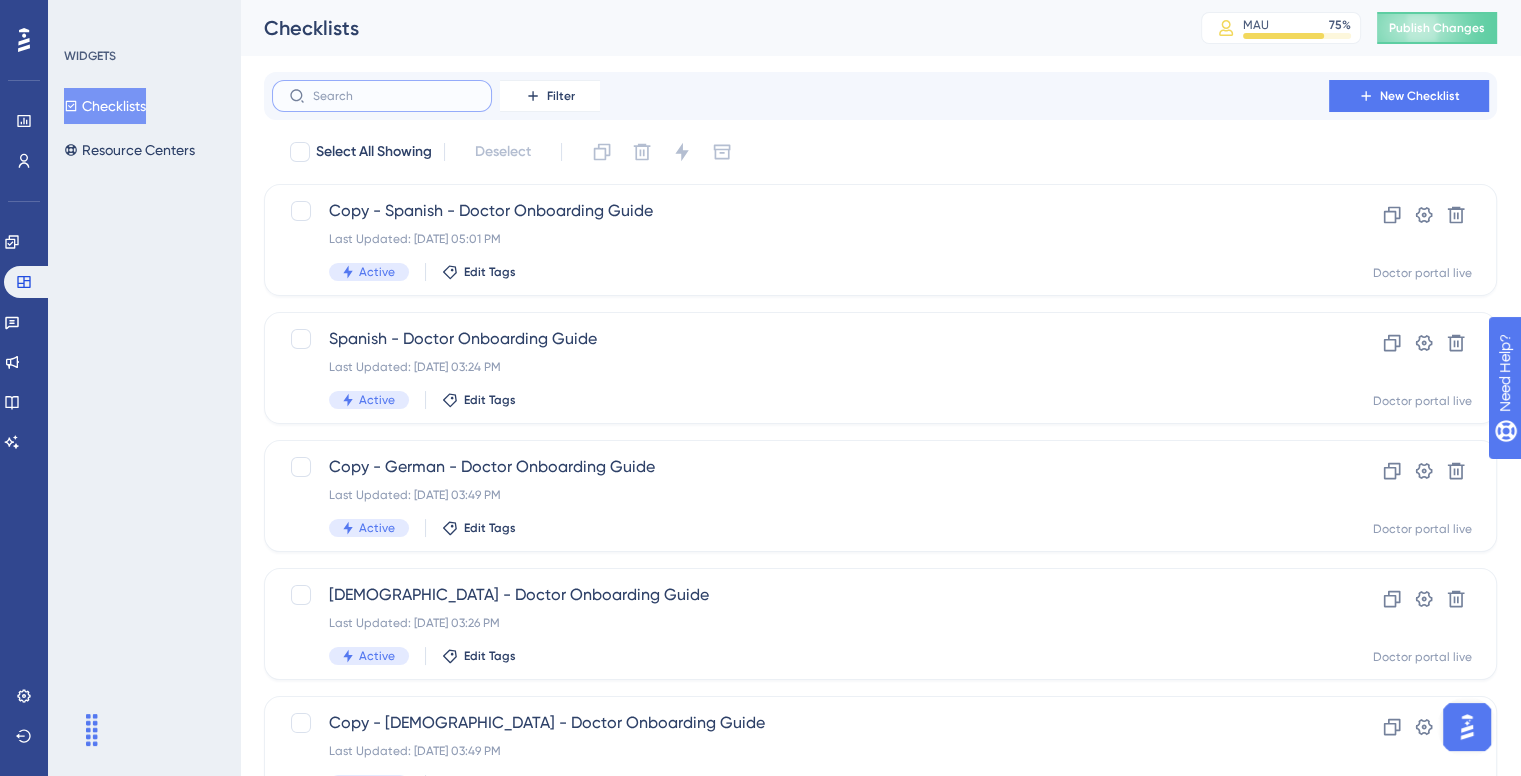 click at bounding box center [394, 96] 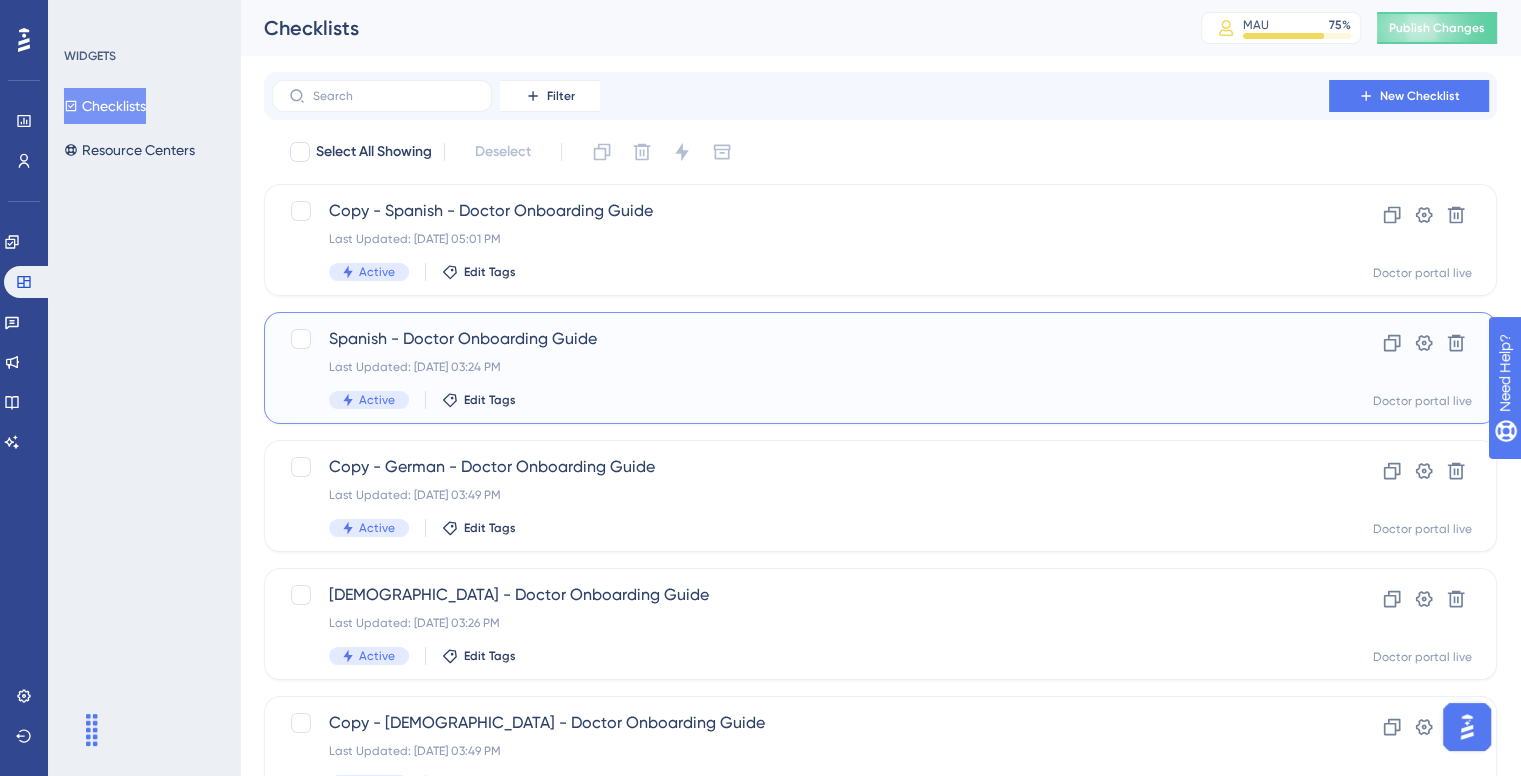 click on "Spanish - Doctor Onboarding Guide" at bounding box center [800, 339] 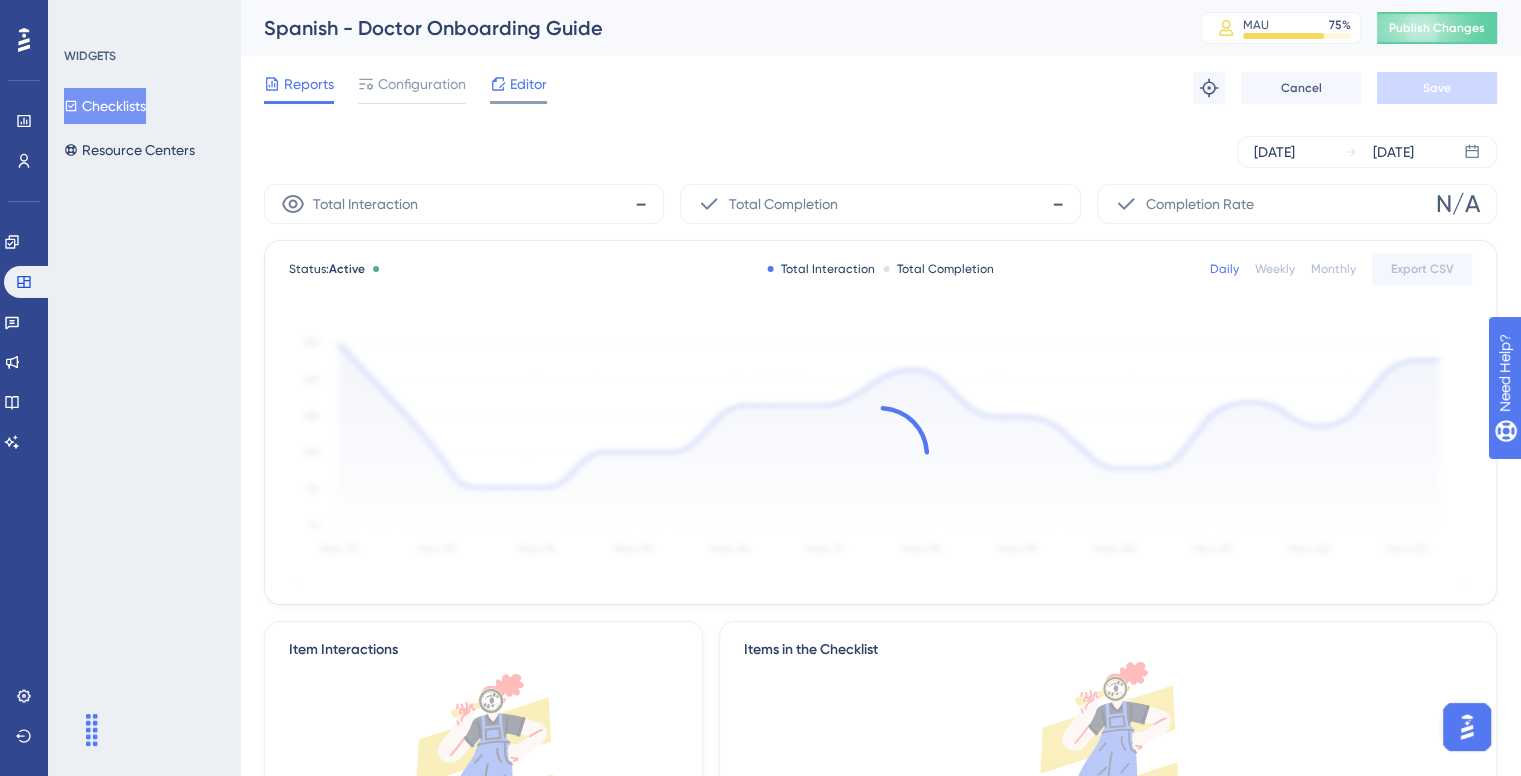 click 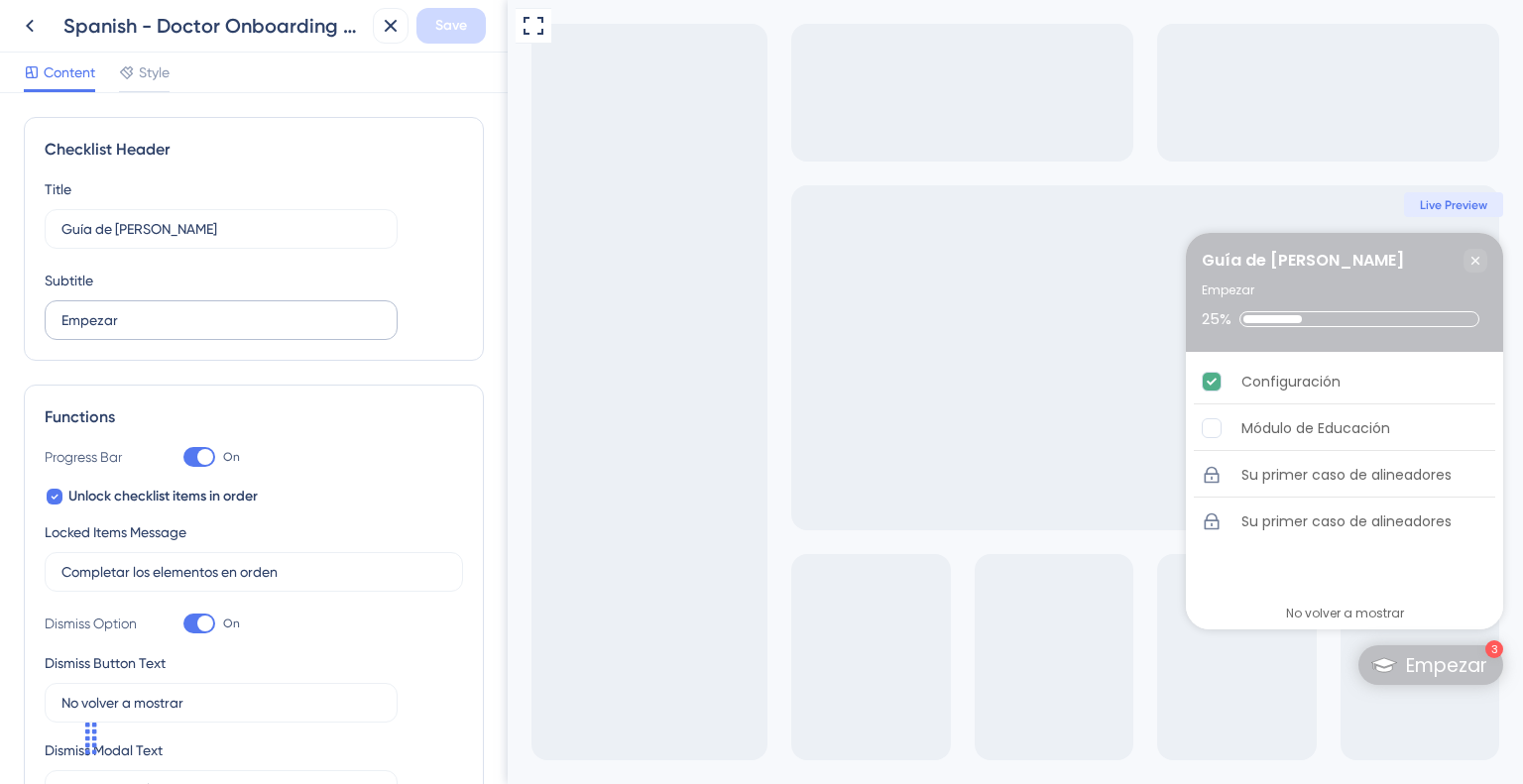 scroll, scrollTop: 0, scrollLeft: 0, axis: both 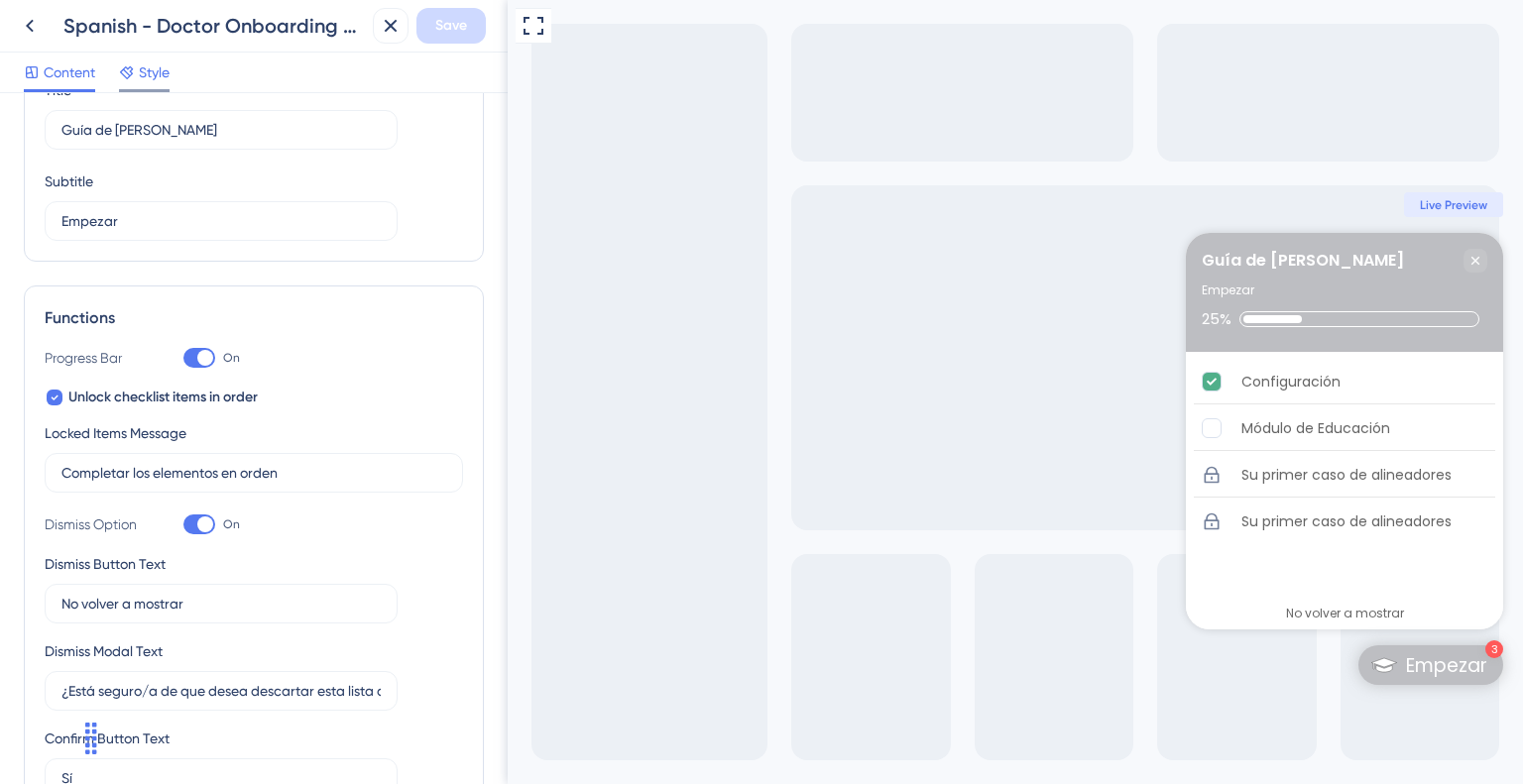 click on "Style" at bounding box center [154, 72] 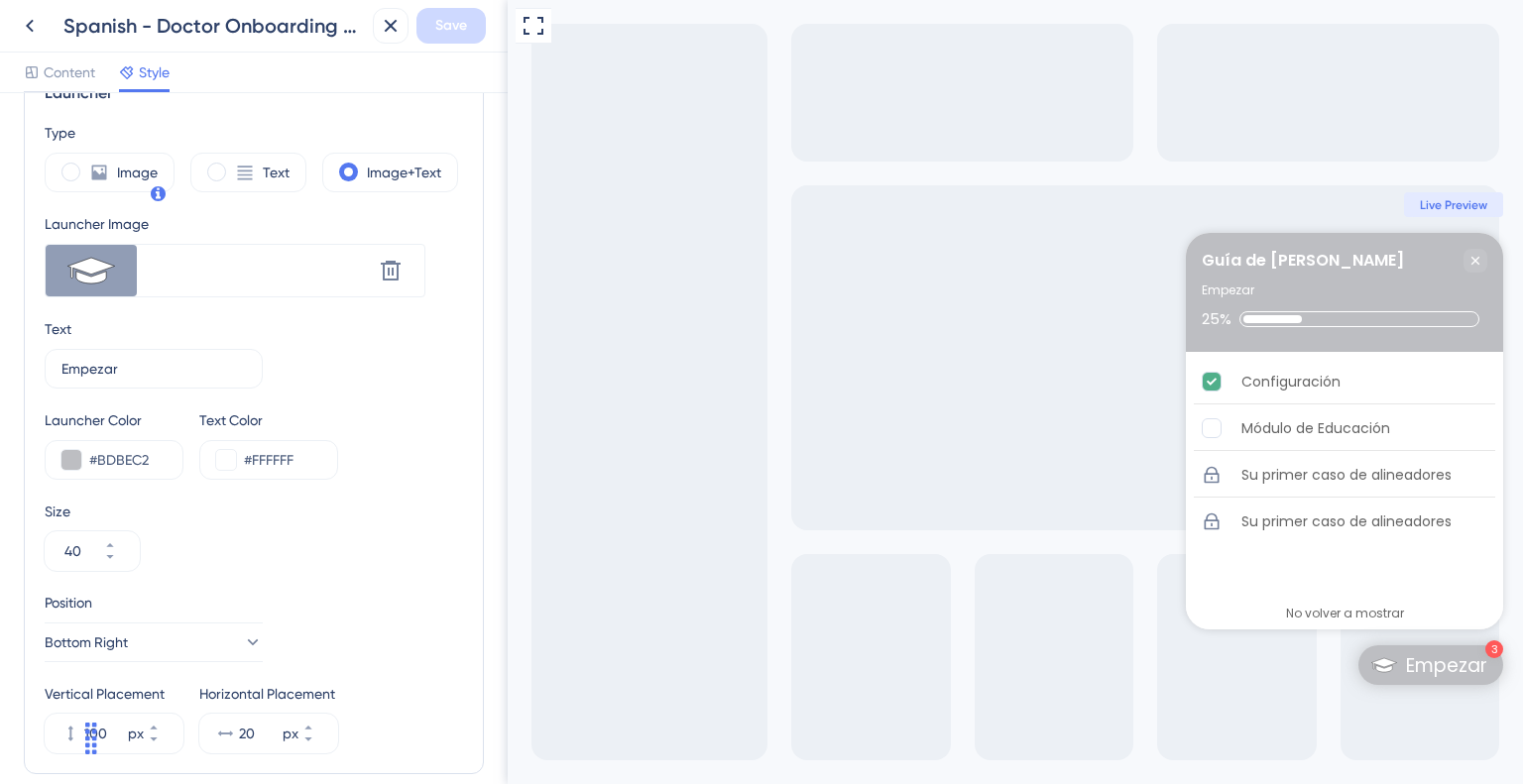 scroll, scrollTop: 892, scrollLeft: 0, axis: vertical 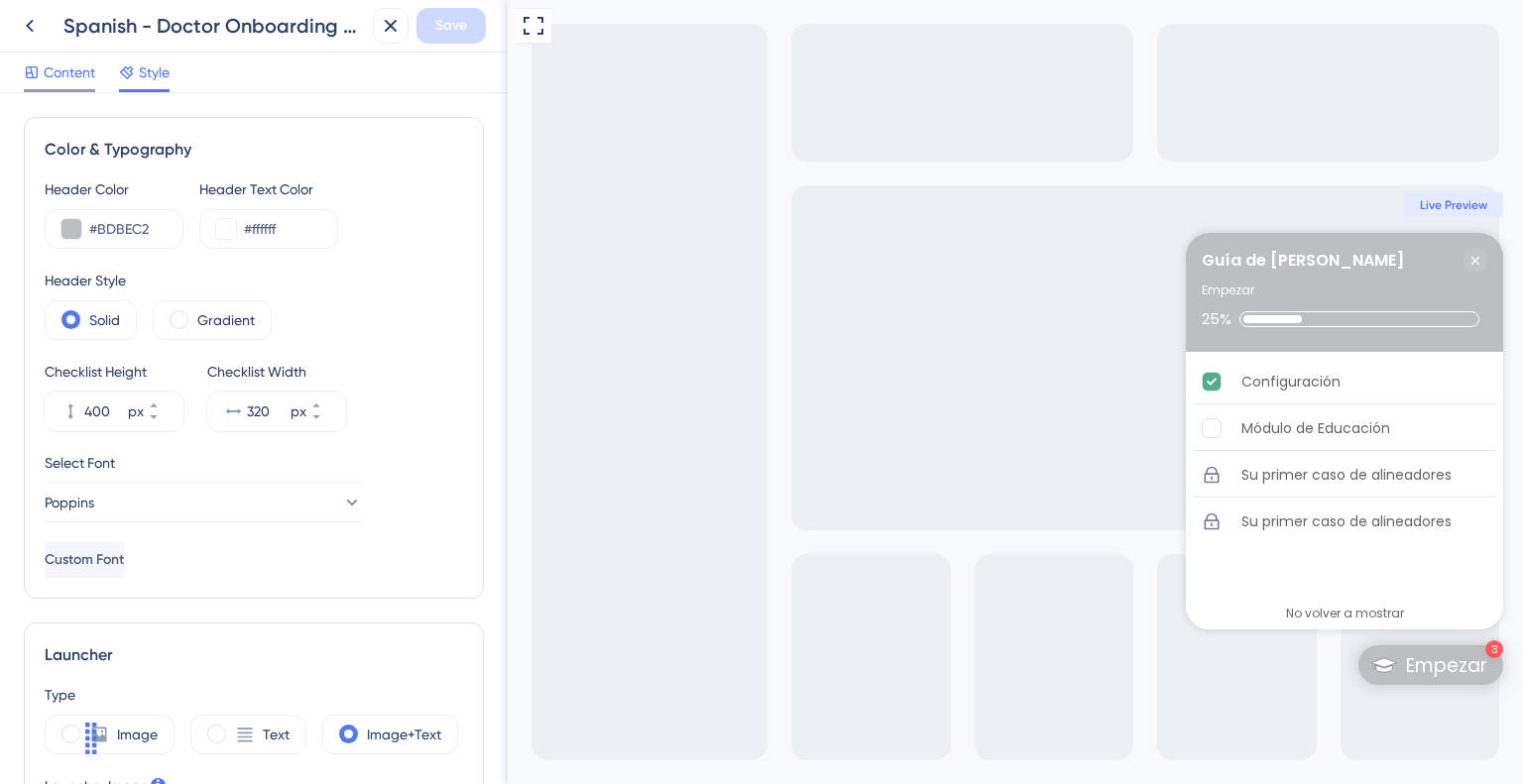 click on "Content" at bounding box center [69, 72] 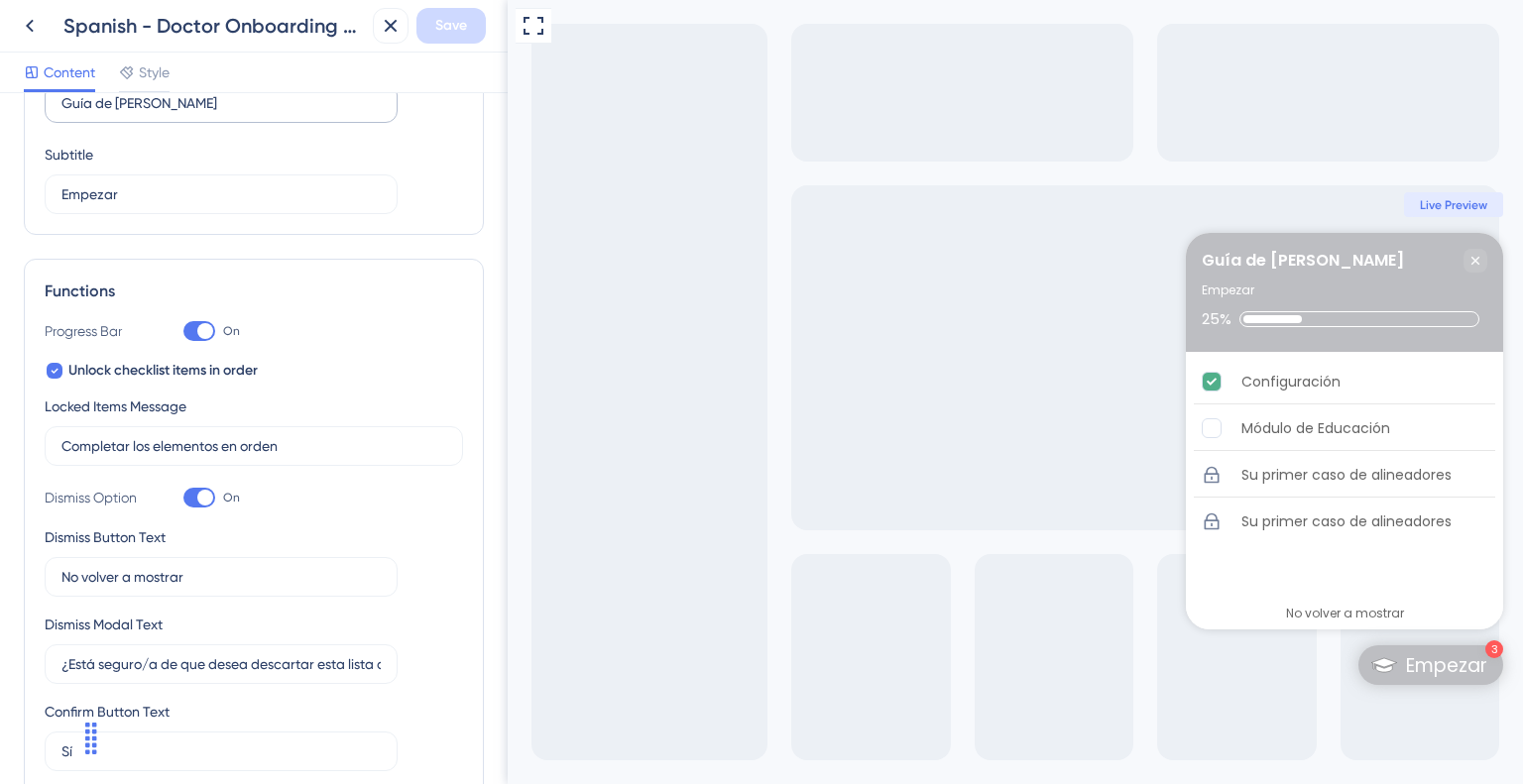 scroll, scrollTop: 595, scrollLeft: 0, axis: vertical 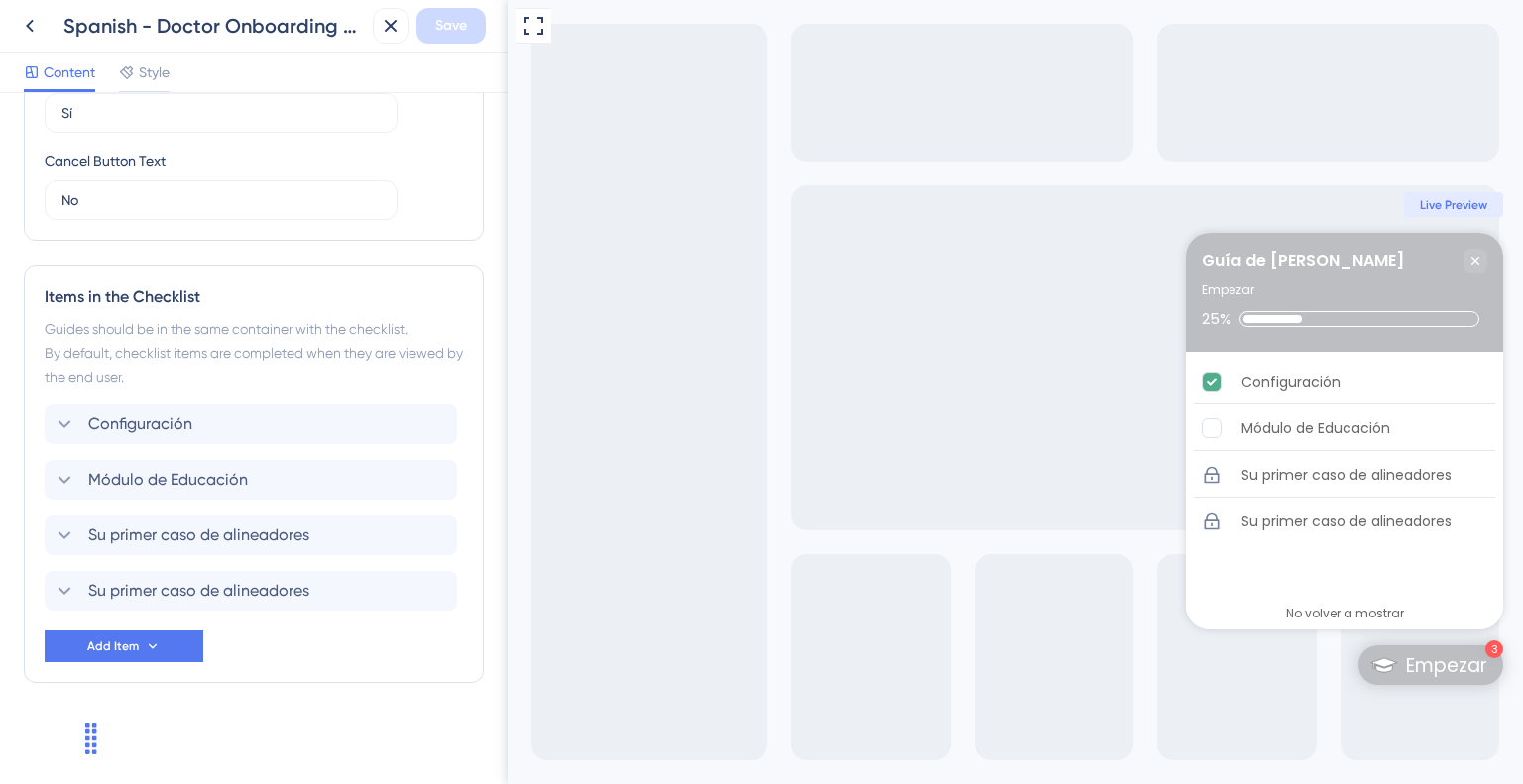 click on "Guía de [PERSON_NAME] Empezar 25%" at bounding box center (1345, 292) 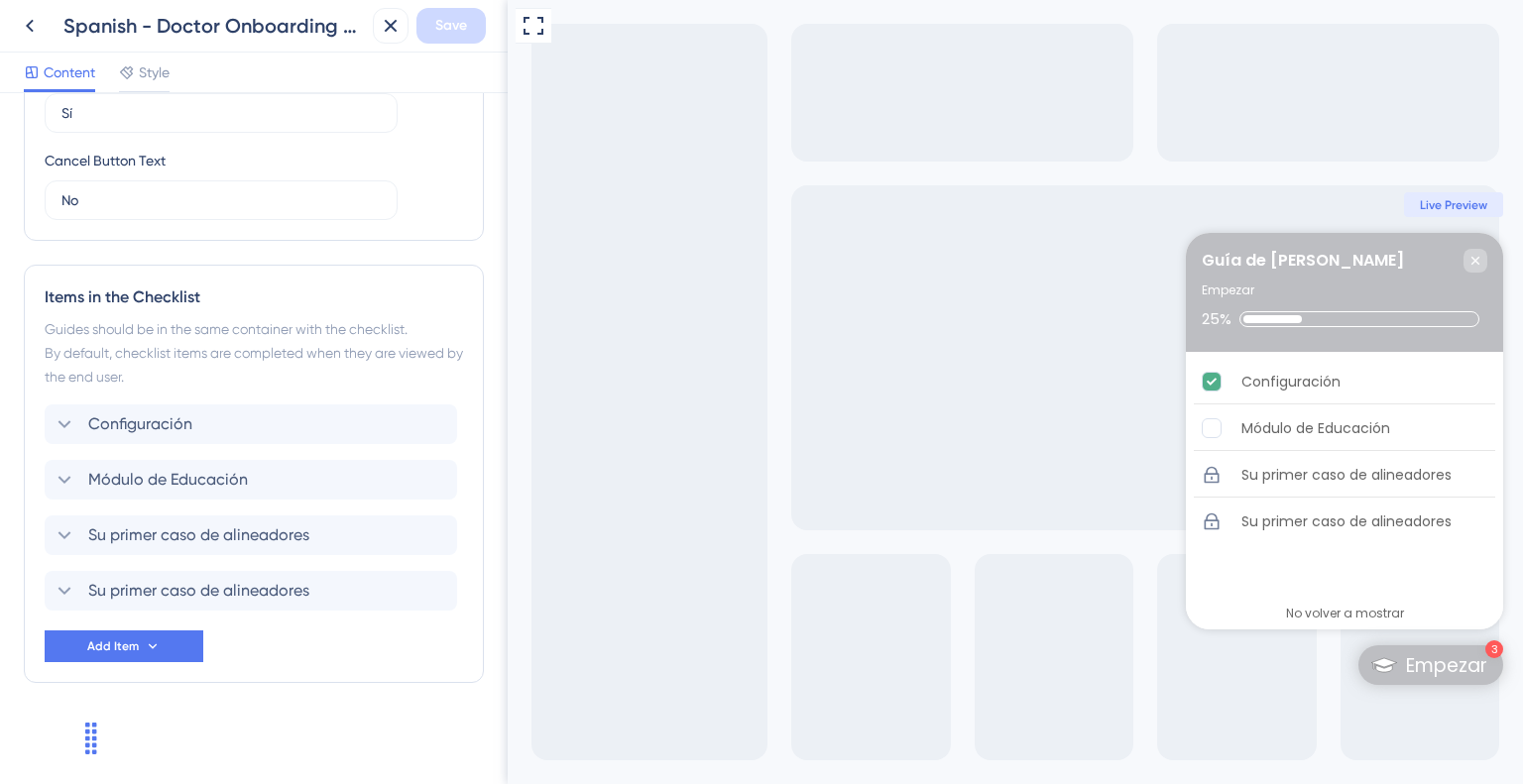 click 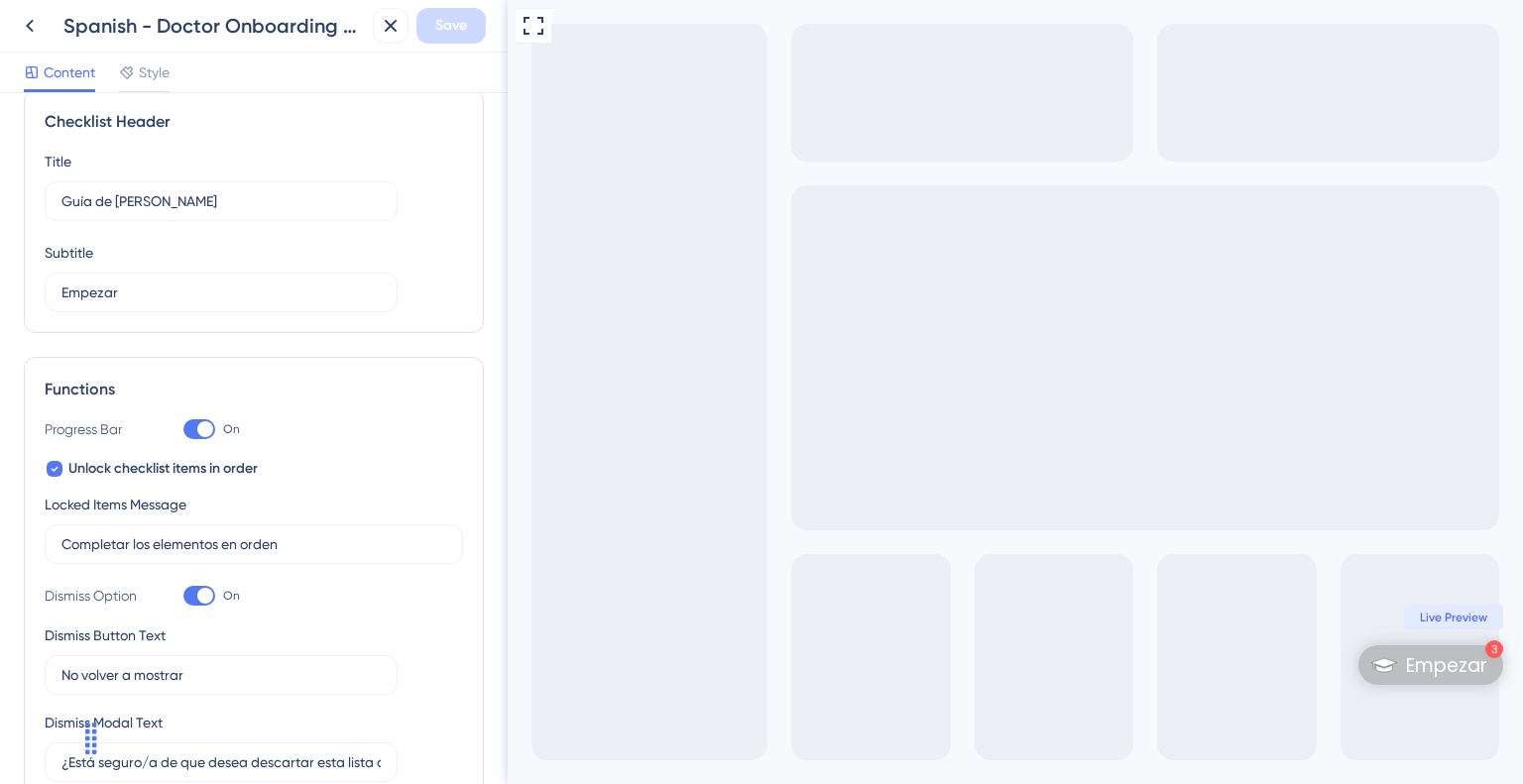 scroll, scrollTop: 0, scrollLeft: 0, axis: both 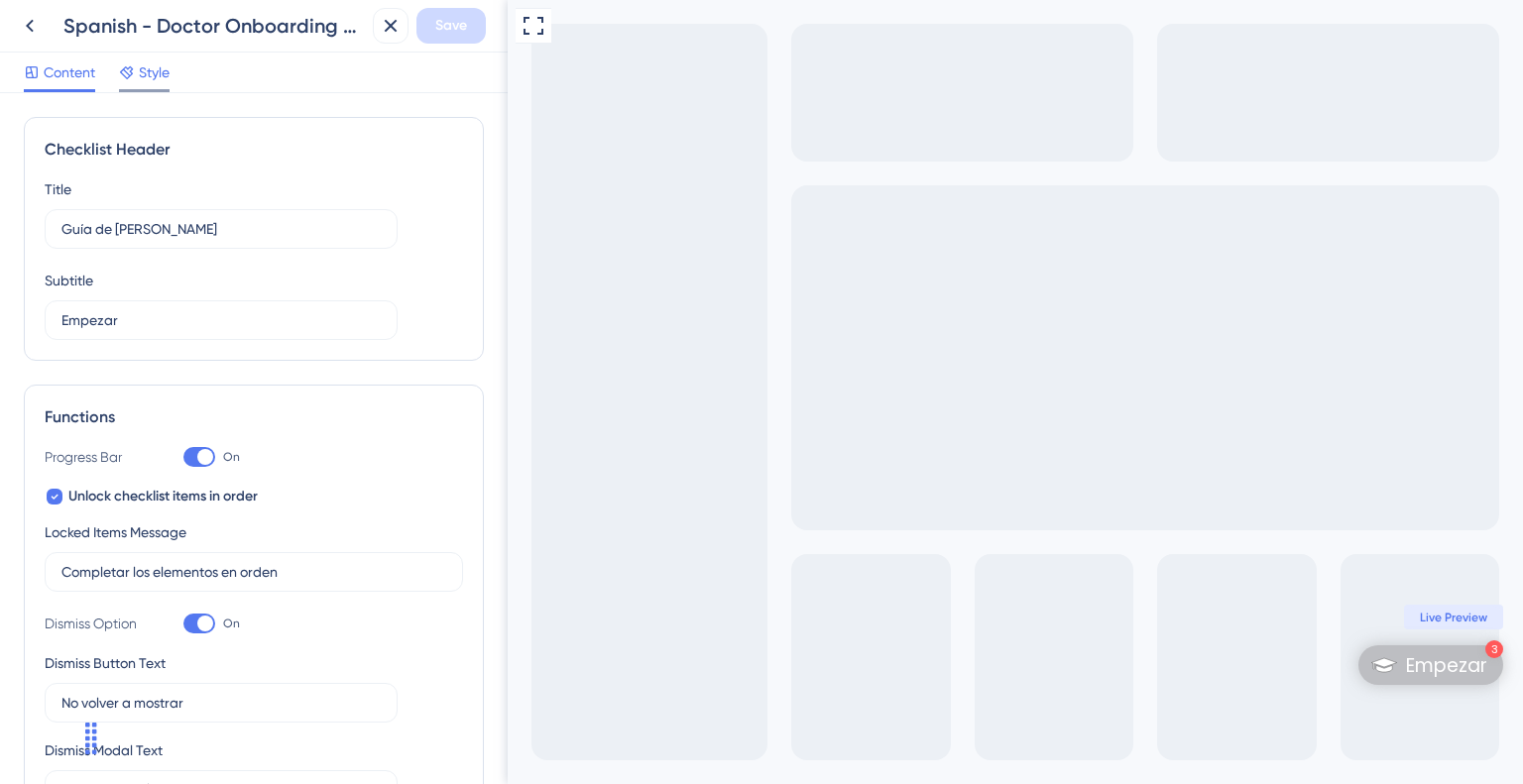 drag, startPoint x: 159, startPoint y: 96, endPoint x: 157, endPoint y: 77, distance: 19.104973 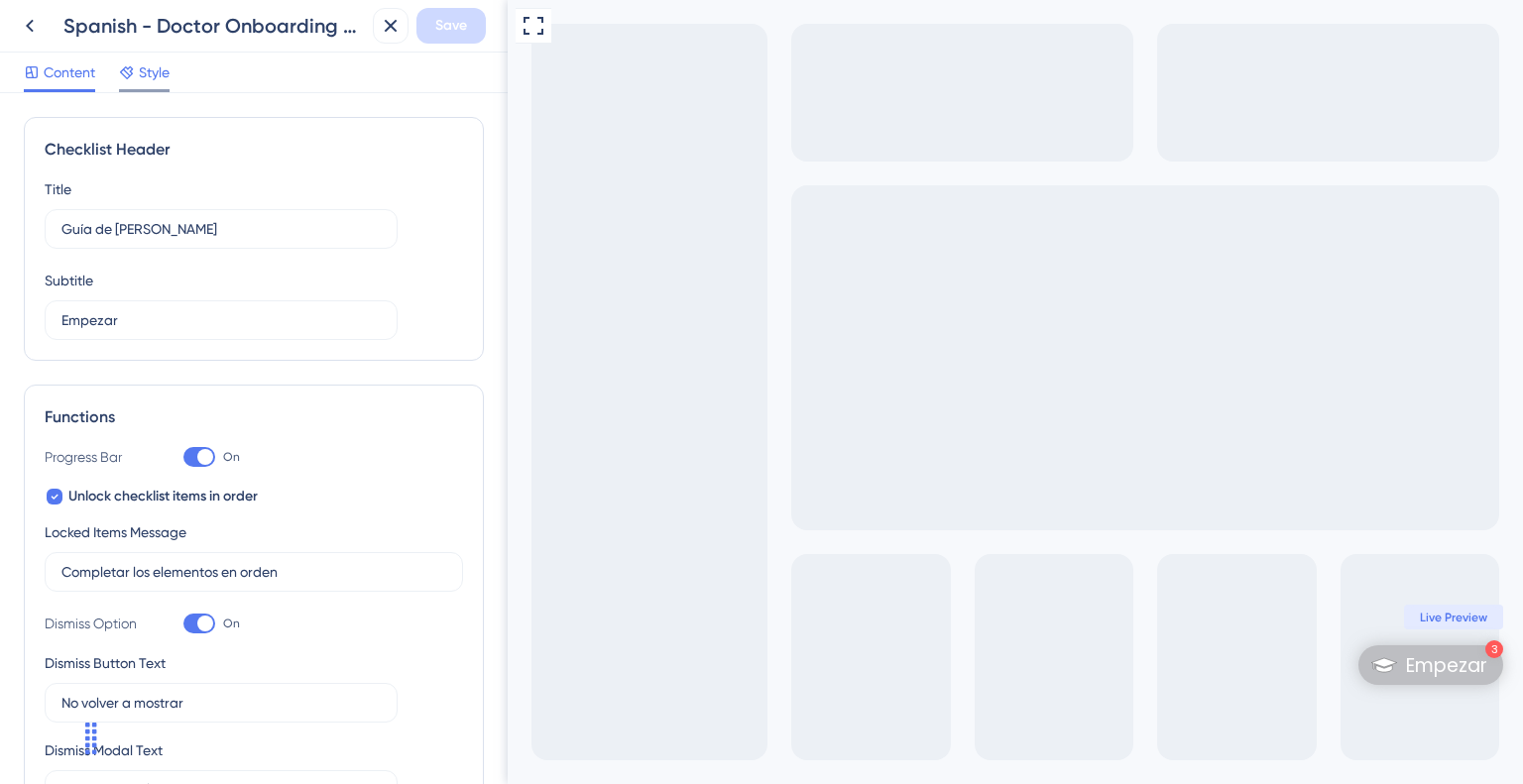 click on "Style" at bounding box center (154, 72) 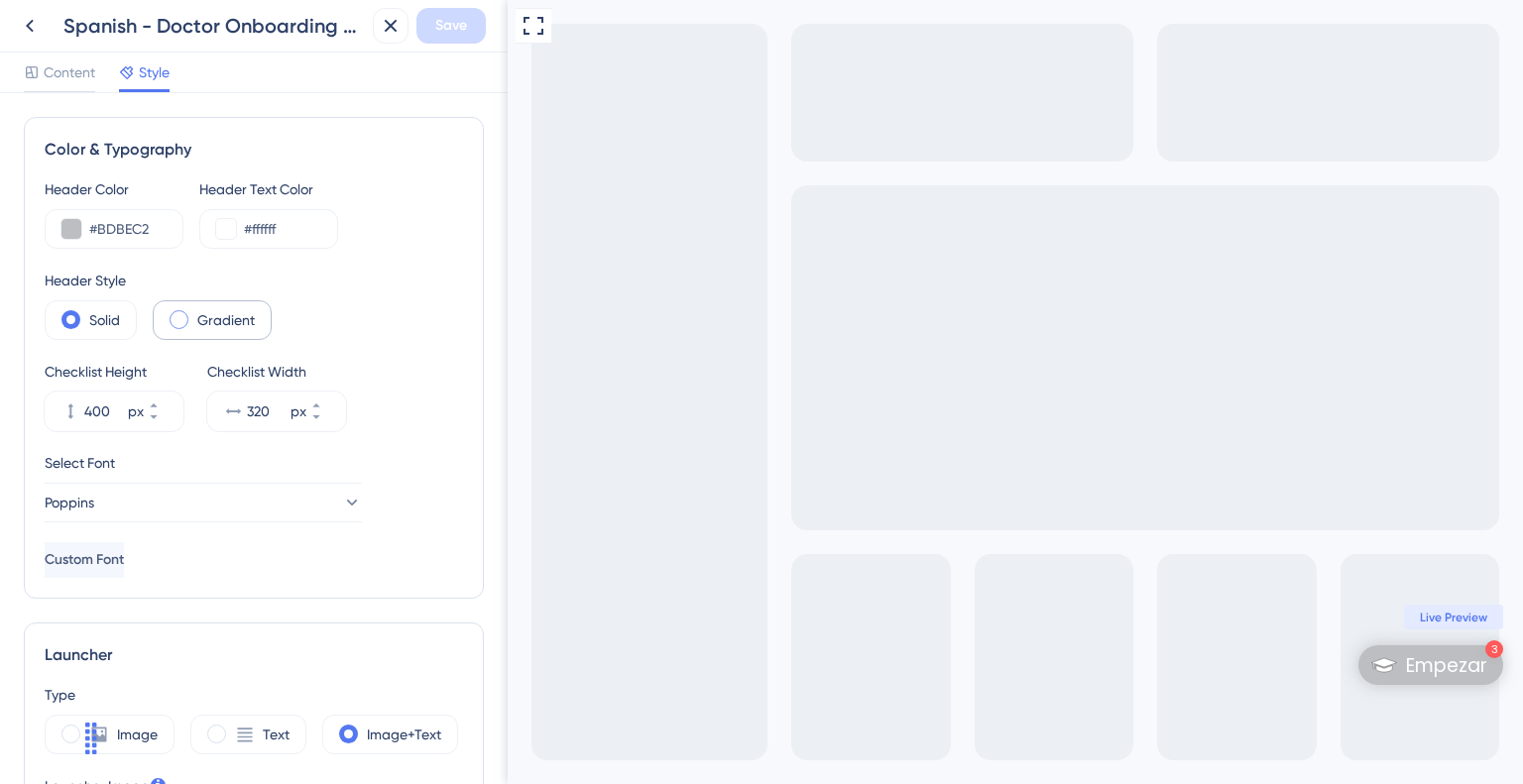 scroll, scrollTop: 0, scrollLeft: 0, axis: both 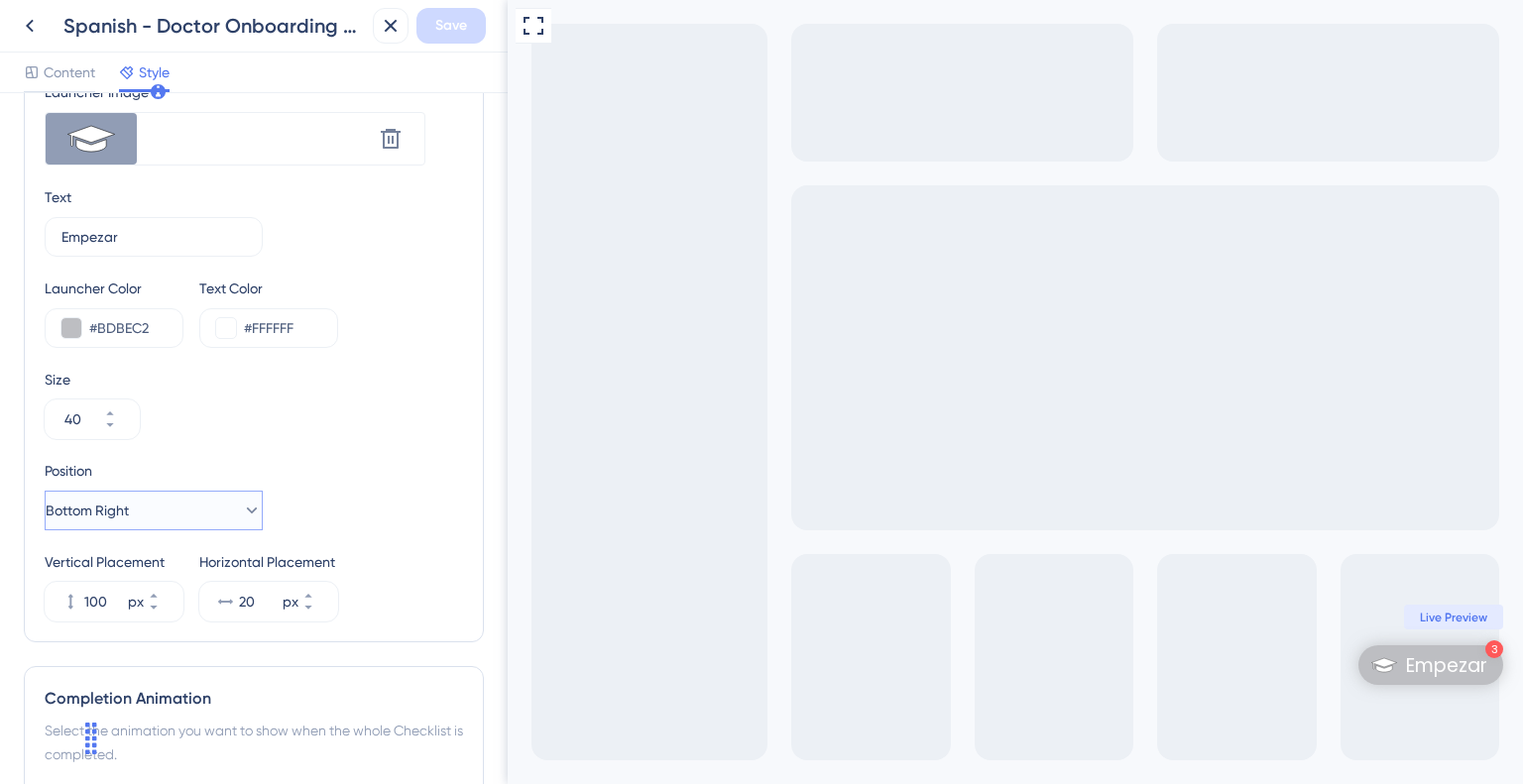 click on "Bottom Right" at bounding box center [154, 510] 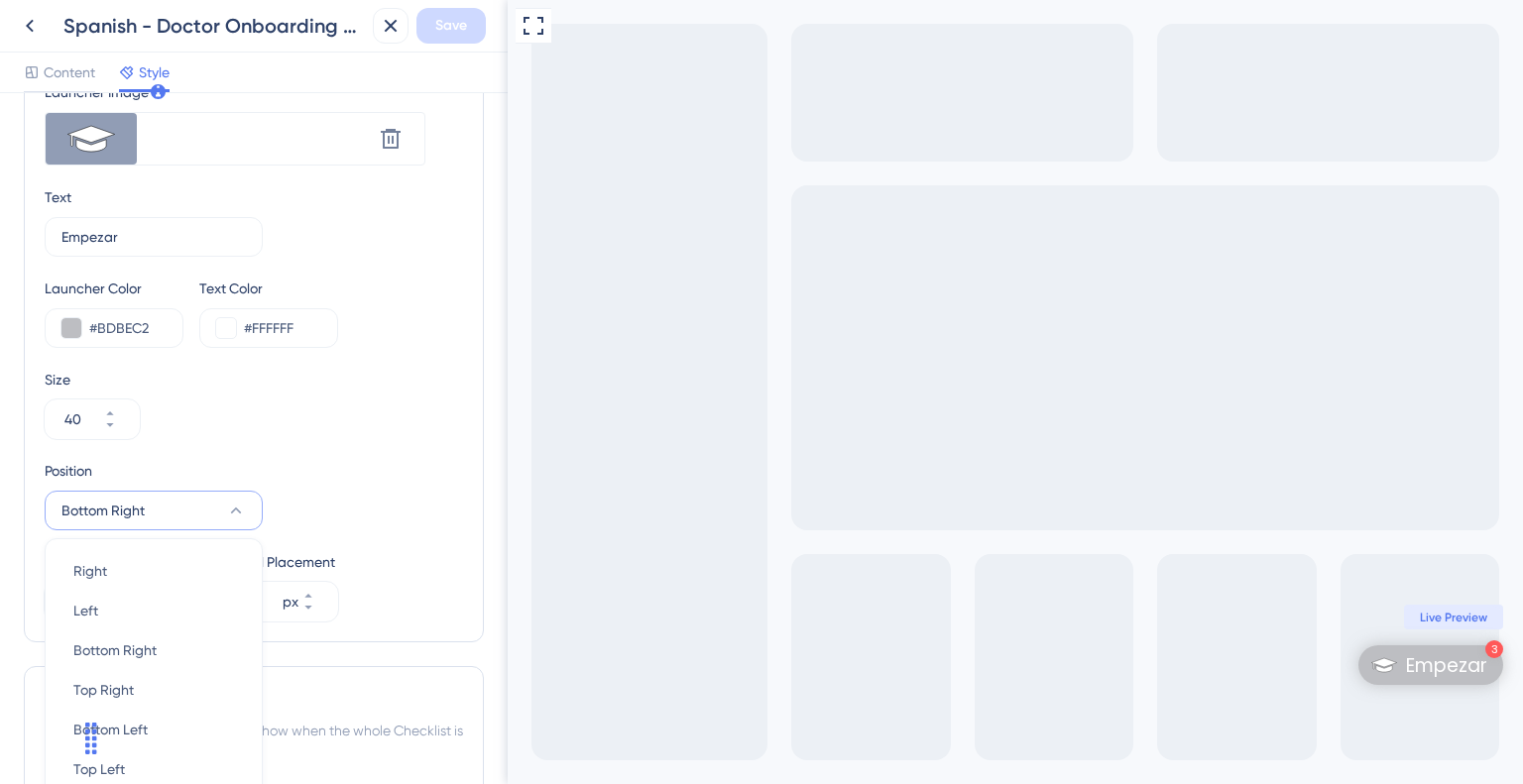scroll, scrollTop: 924, scrollLeft: 0, axis: vertical 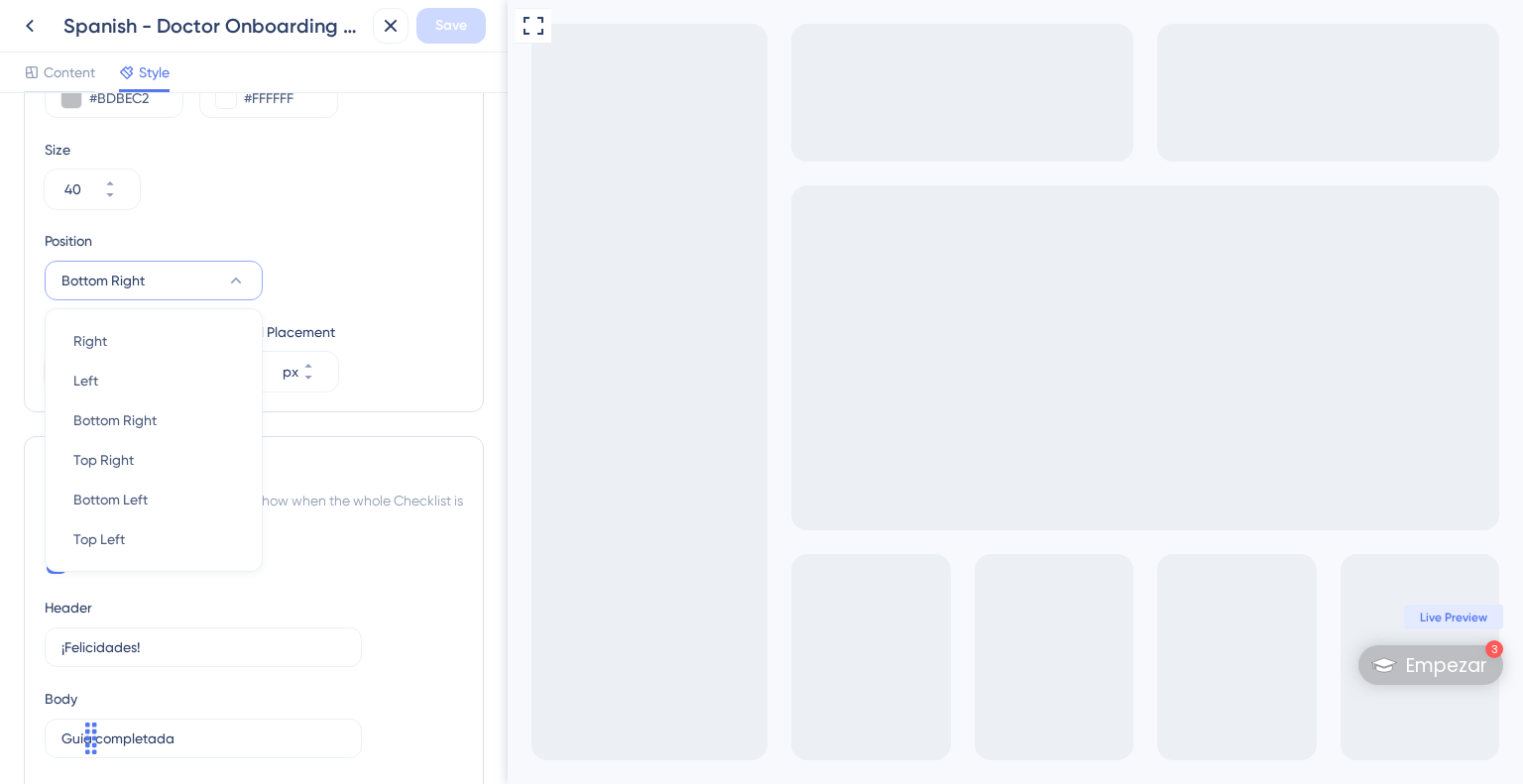 click on "Position Bottom Right Right Right Left Left Bottom Right Bottom Right Top Right Top Right Bottom Left Bottom Left Top Left Top Left" at bounding box center [254, 265] 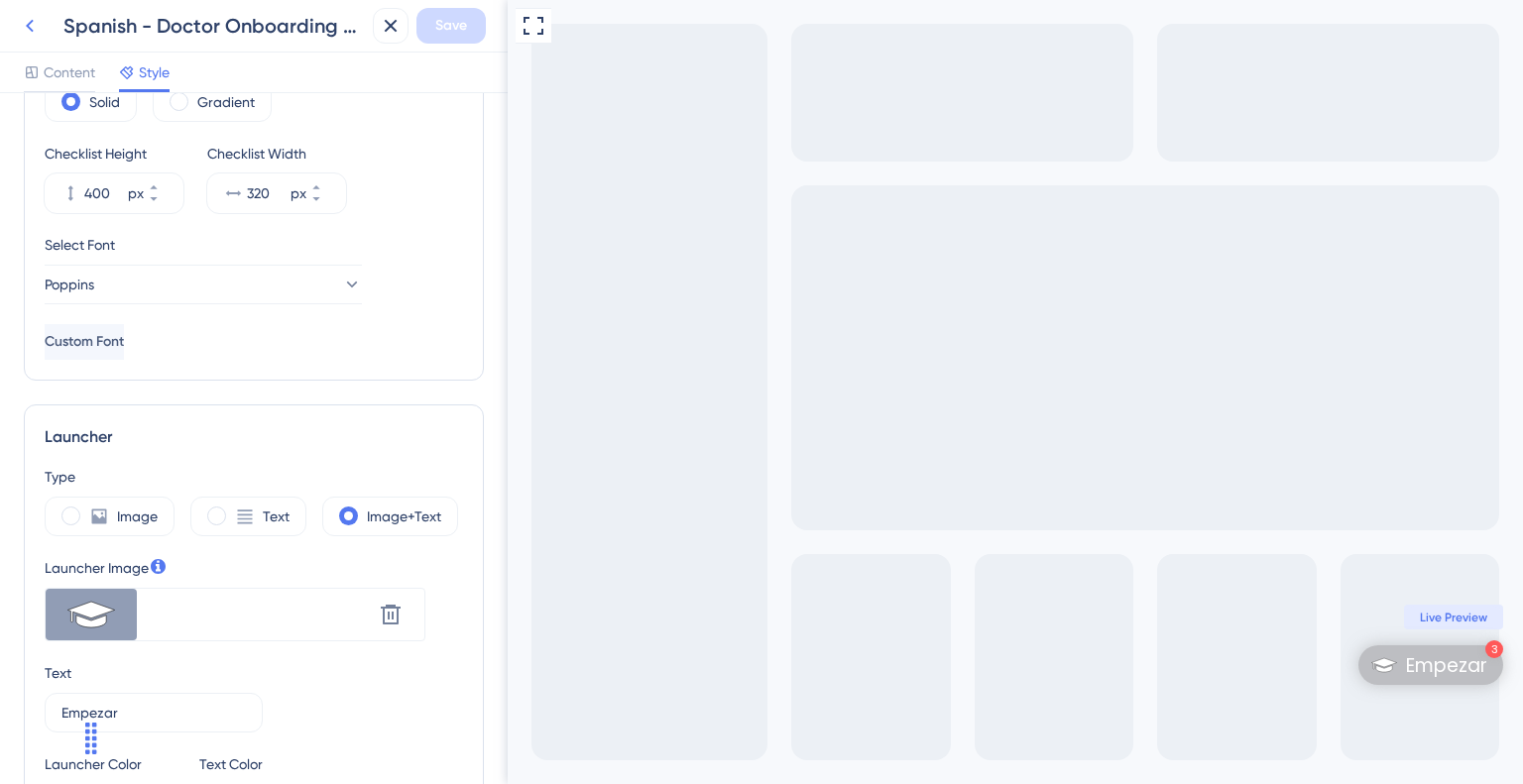 click 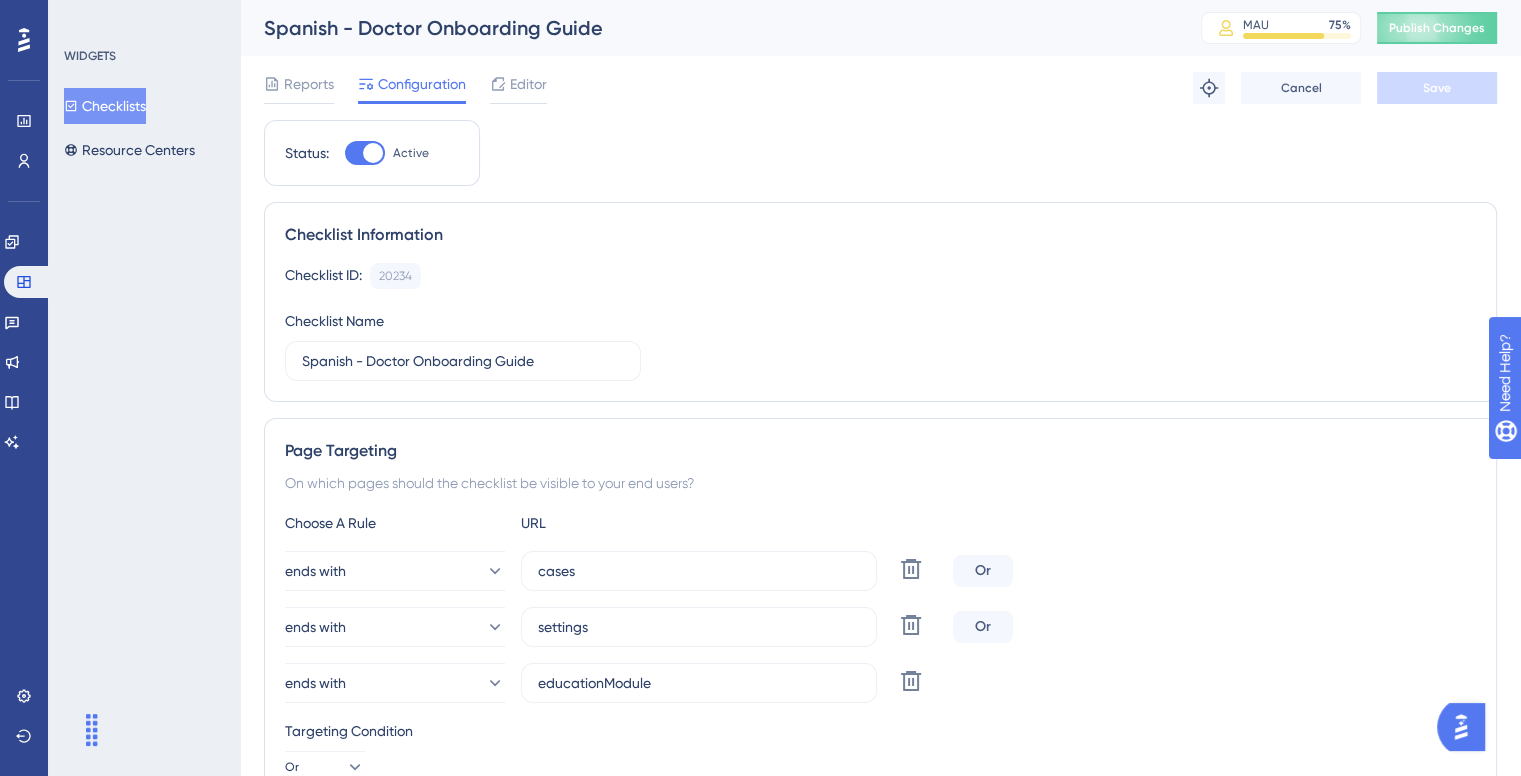 click on "Checklists" at bounding box center (105, 106) 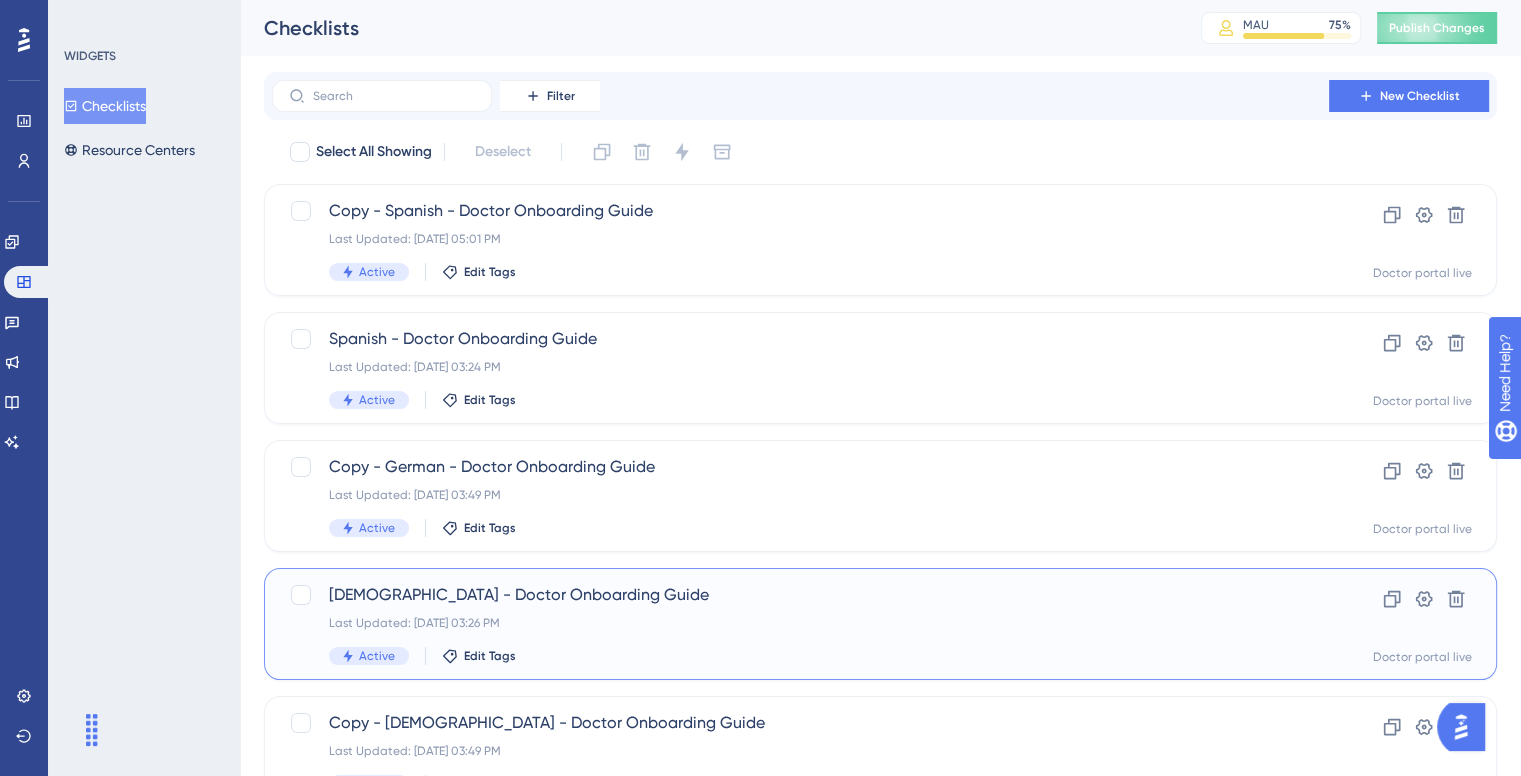 click on "[DEMOGRAPHIC_DATA] - Doctor Onboarding Guide" at bounding box center (800, 595) 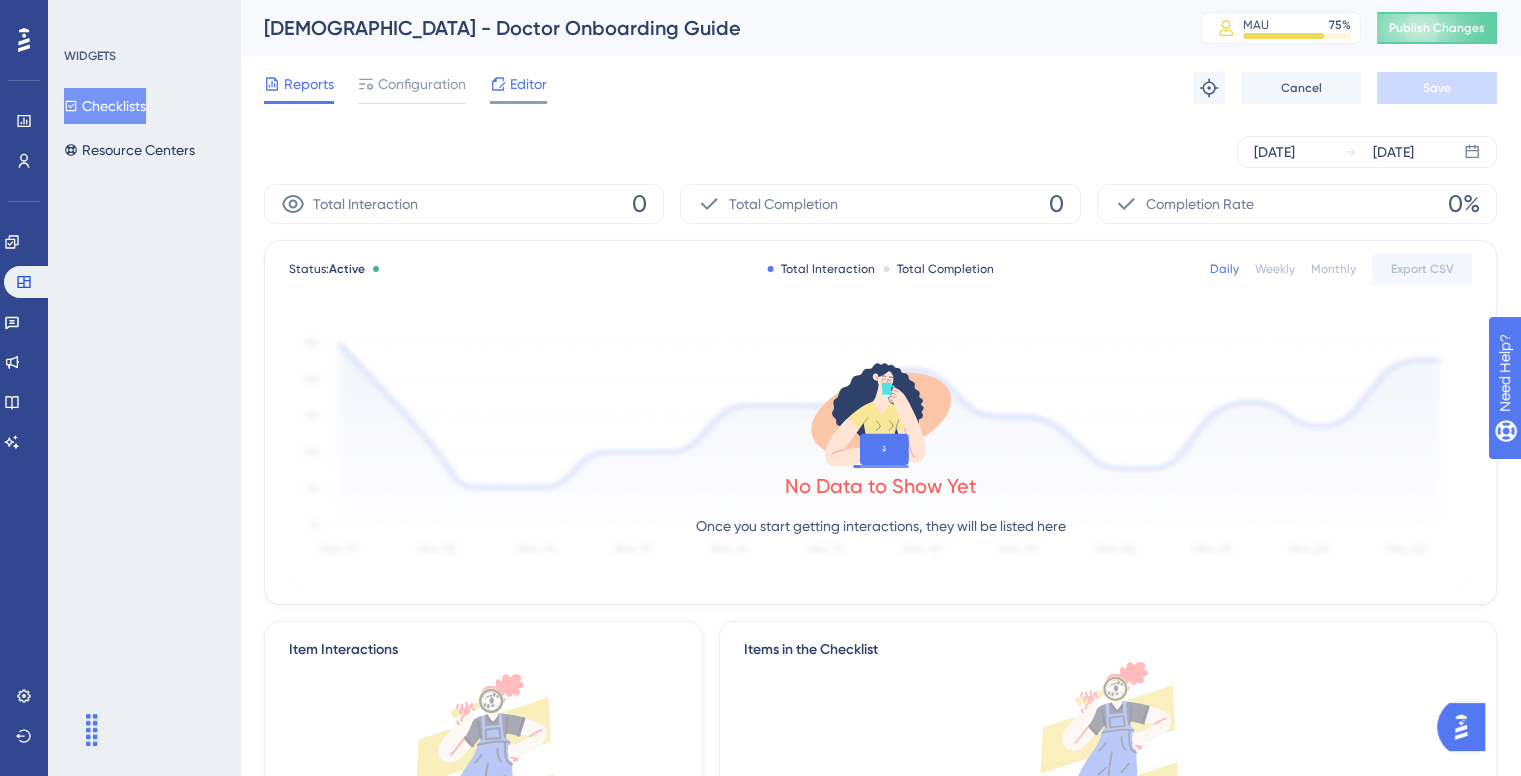 click on "Editor" at bounding box center [528, 84] 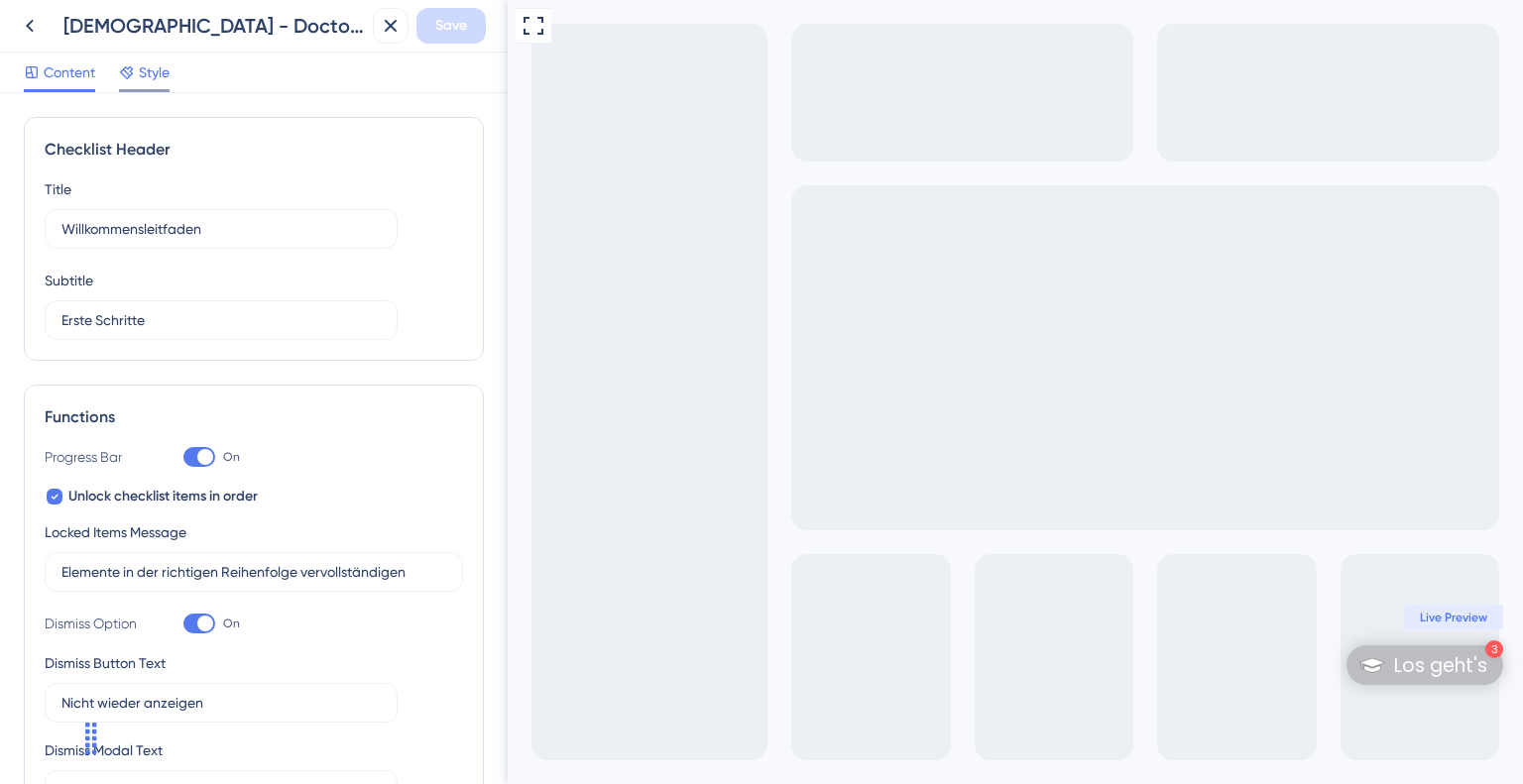 click 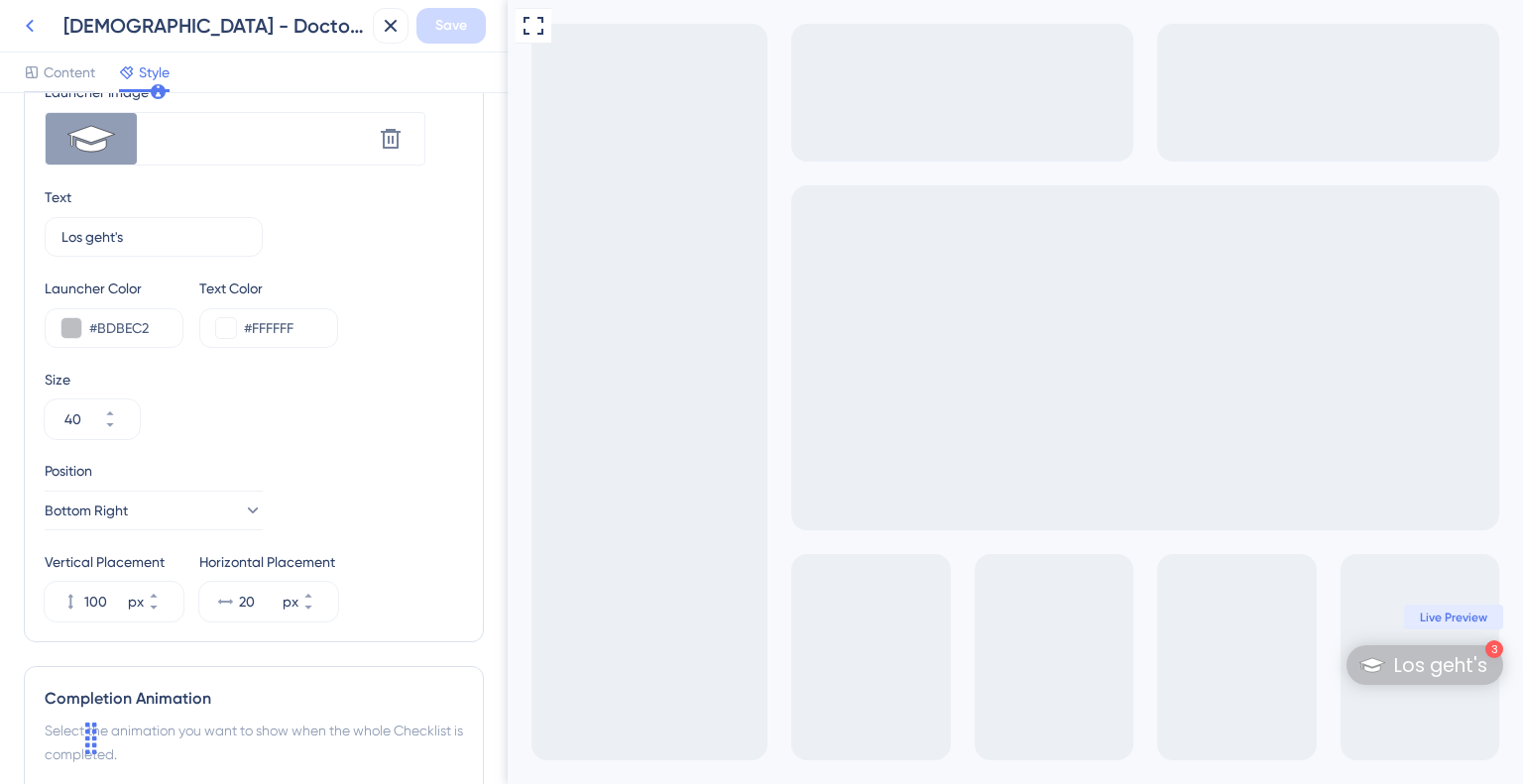 click 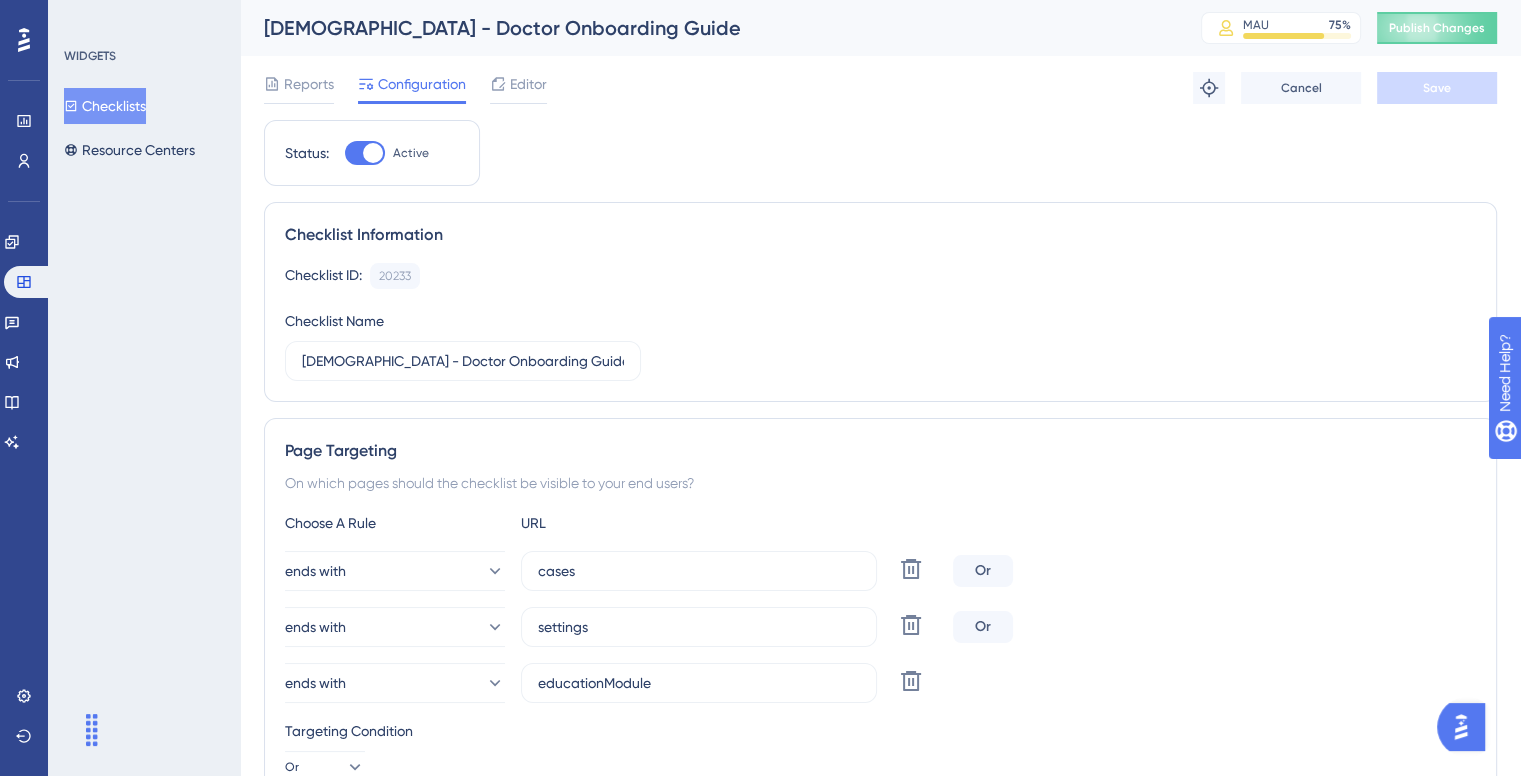 click on "Checklists" at bounding box center (105, 106) 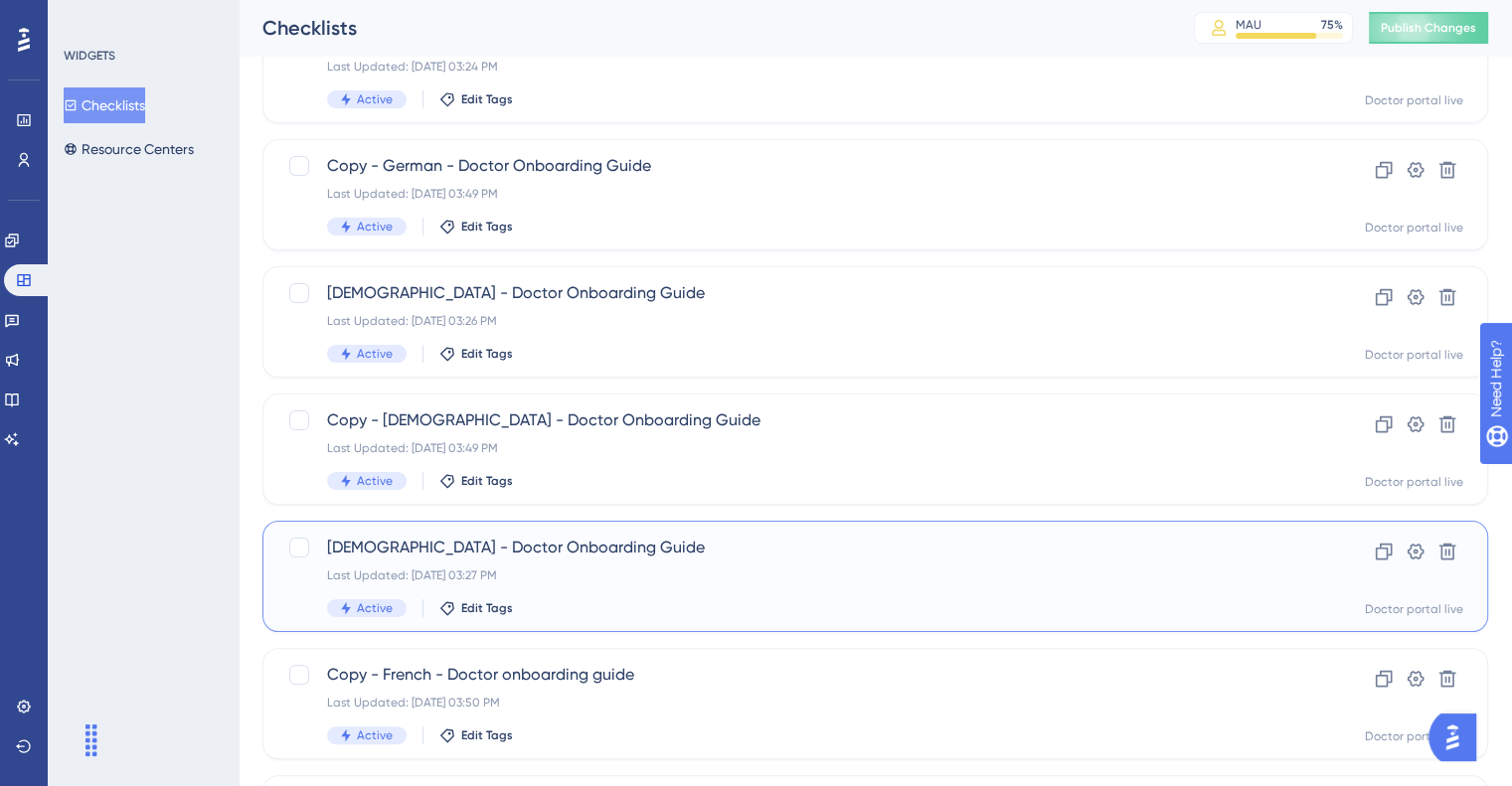 click on "[DEMOGRAPHIC_DATA] - Doctor Onboarding Guide" at bounding box center (795, 548) 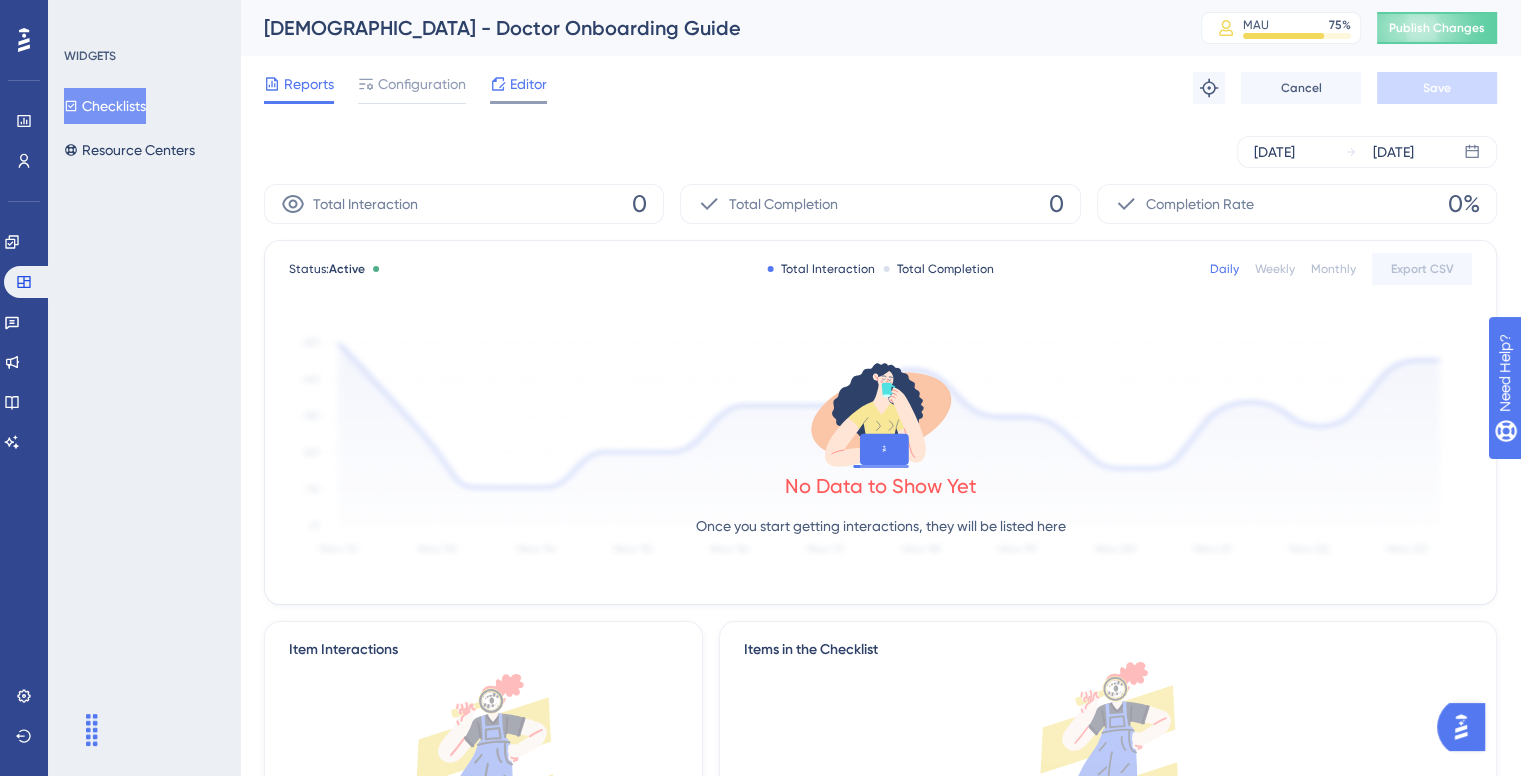 click on "Editor" at bounding box center (528, 84) 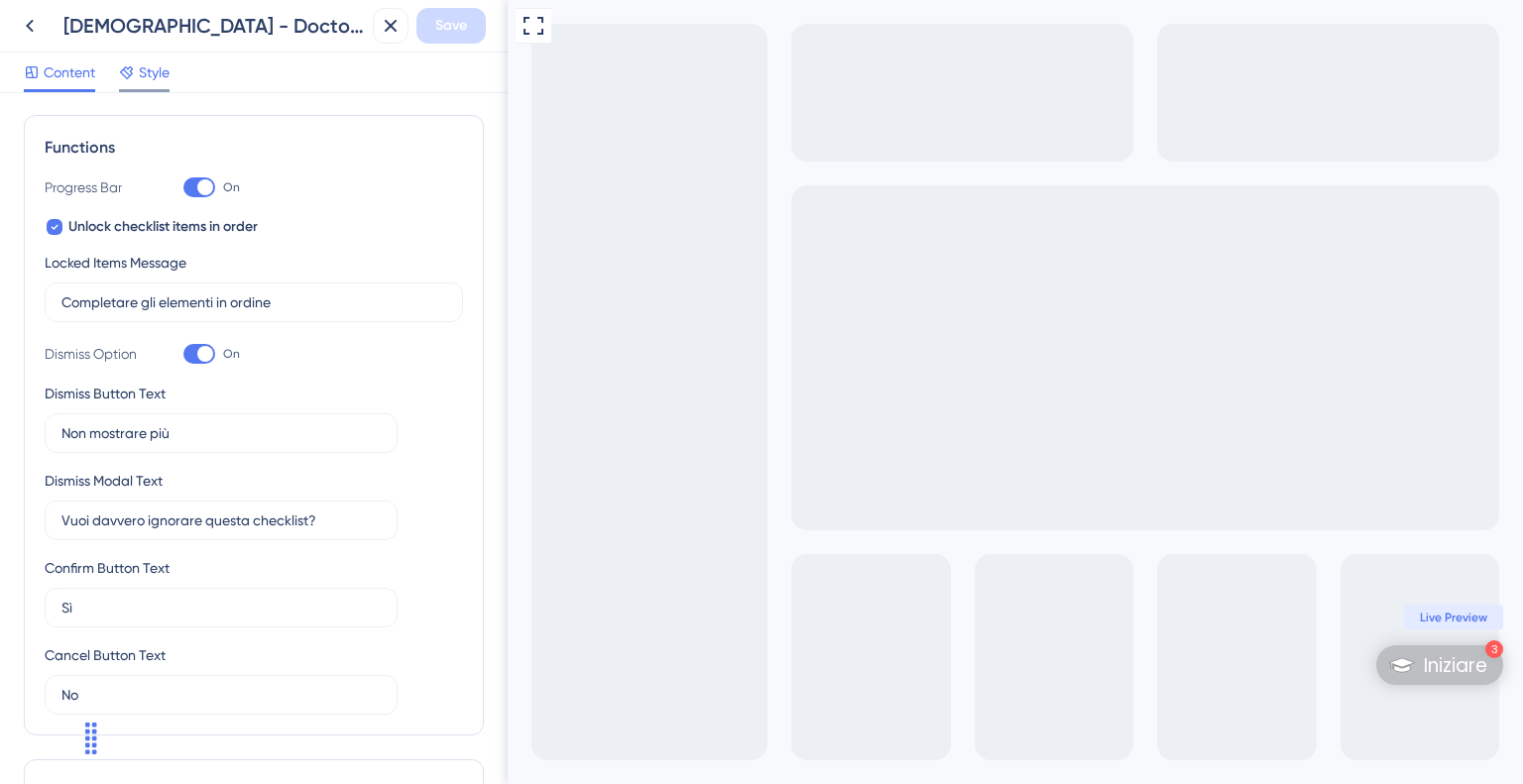 click on "Style" at bounding box center (154, 72) 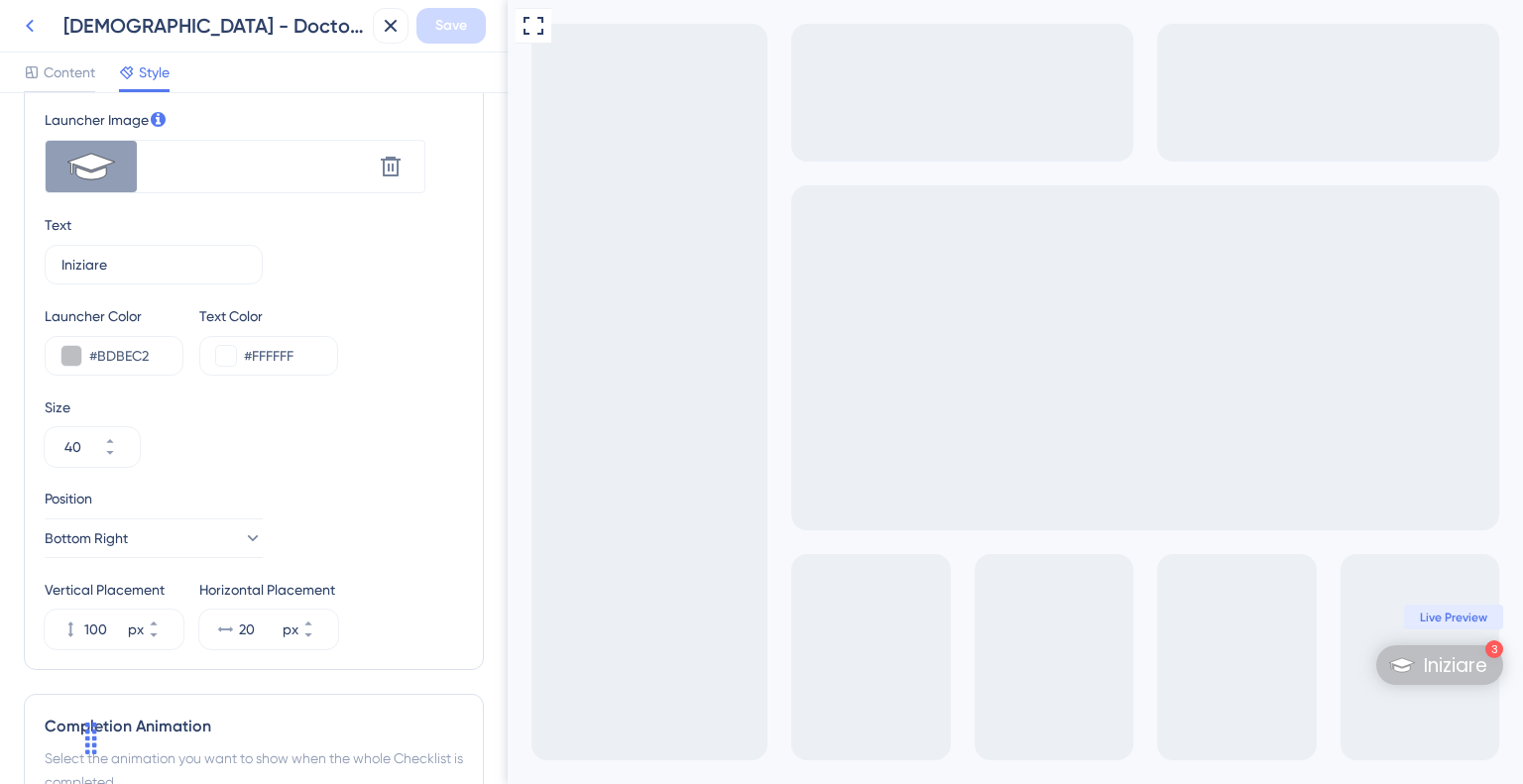 click at bounding box center (30, 26) 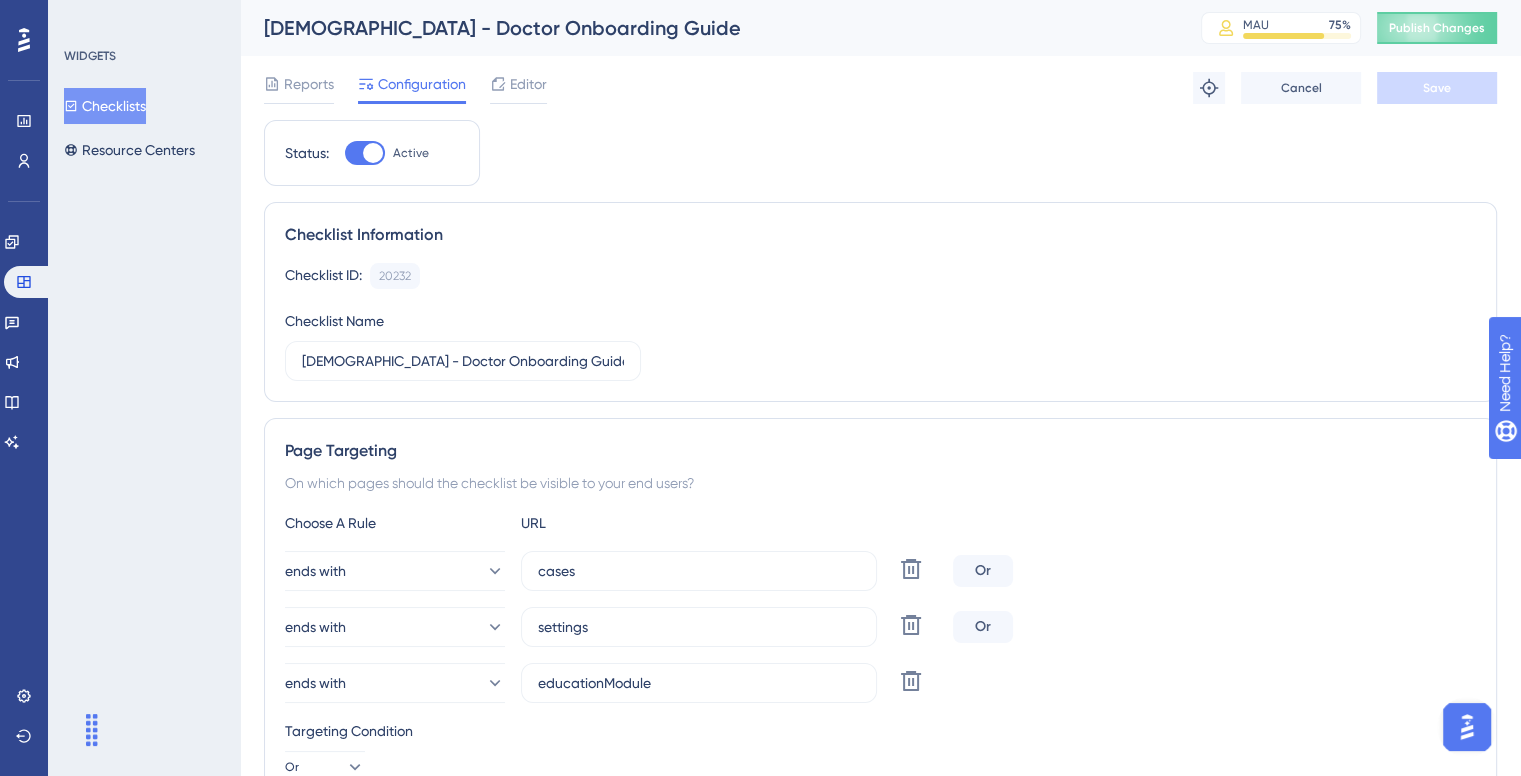 click on "Checklists" at bounding box center (105, 106) 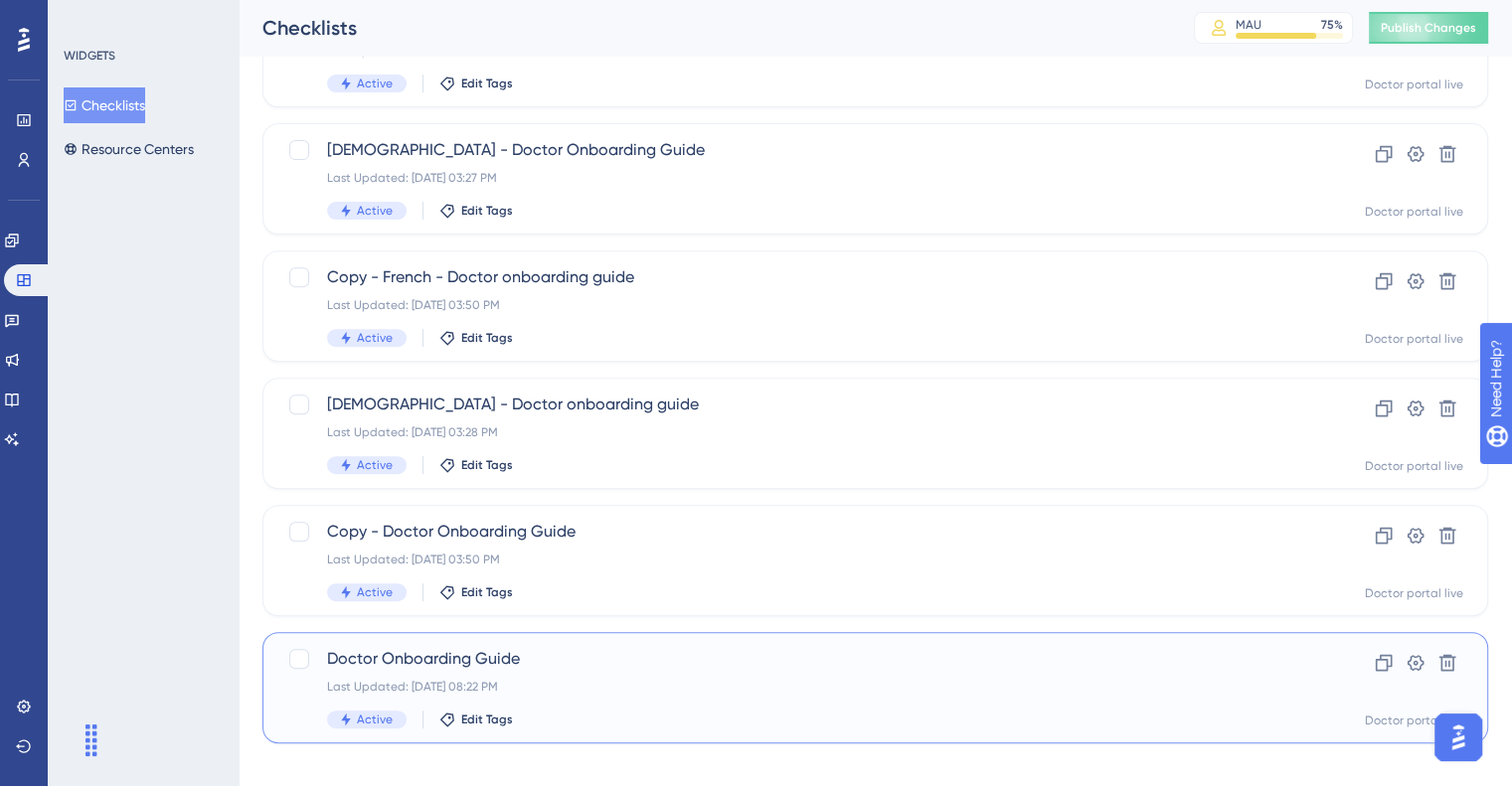 click on "Doctor Onboarding Guide Last Updated: [DATE] 08:22 PM Active Edit Tags Clone Settings Delete Doctor portal live" at bounding box center [875, 688] 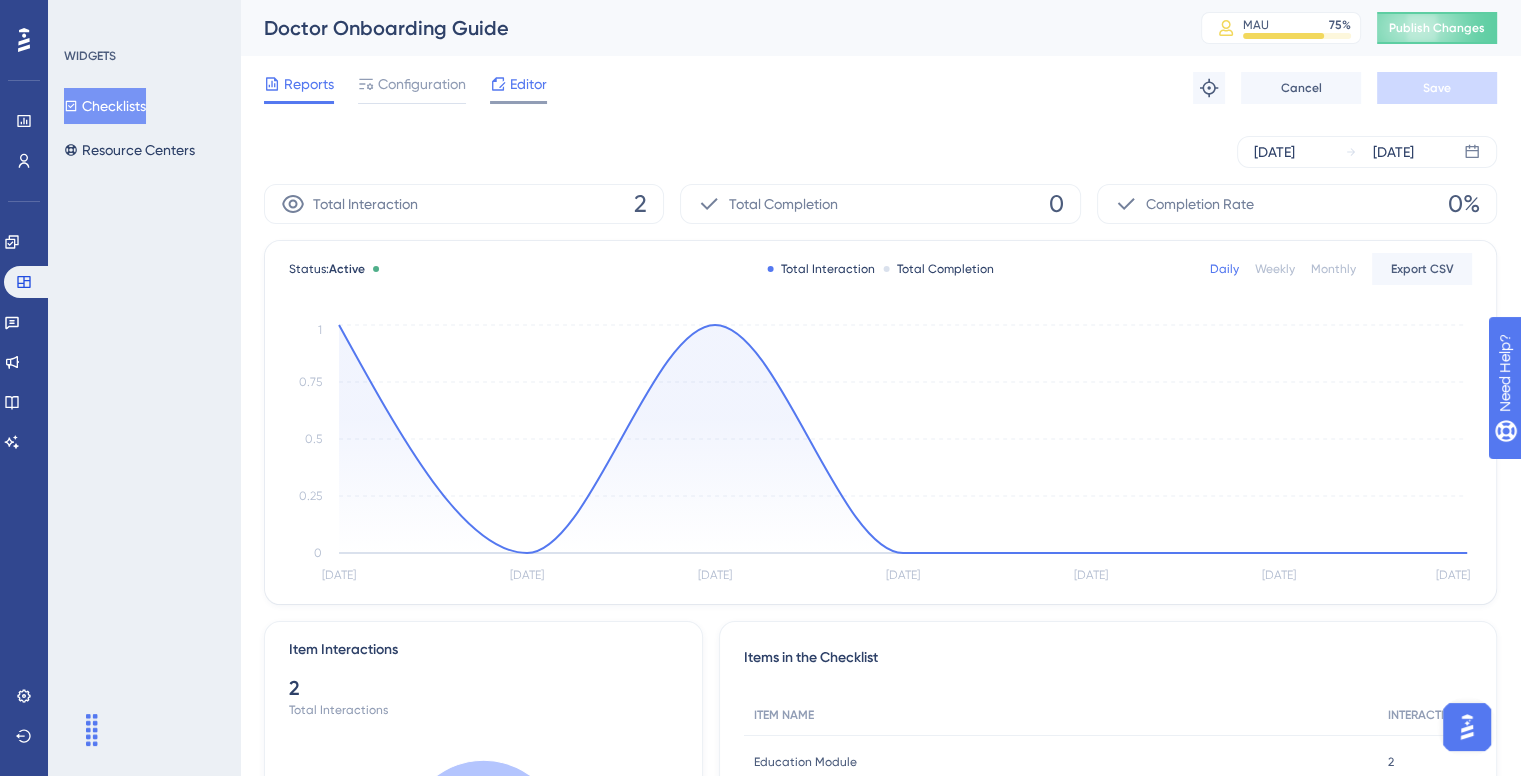 click on "Editor" at bounding box center (528, 84) 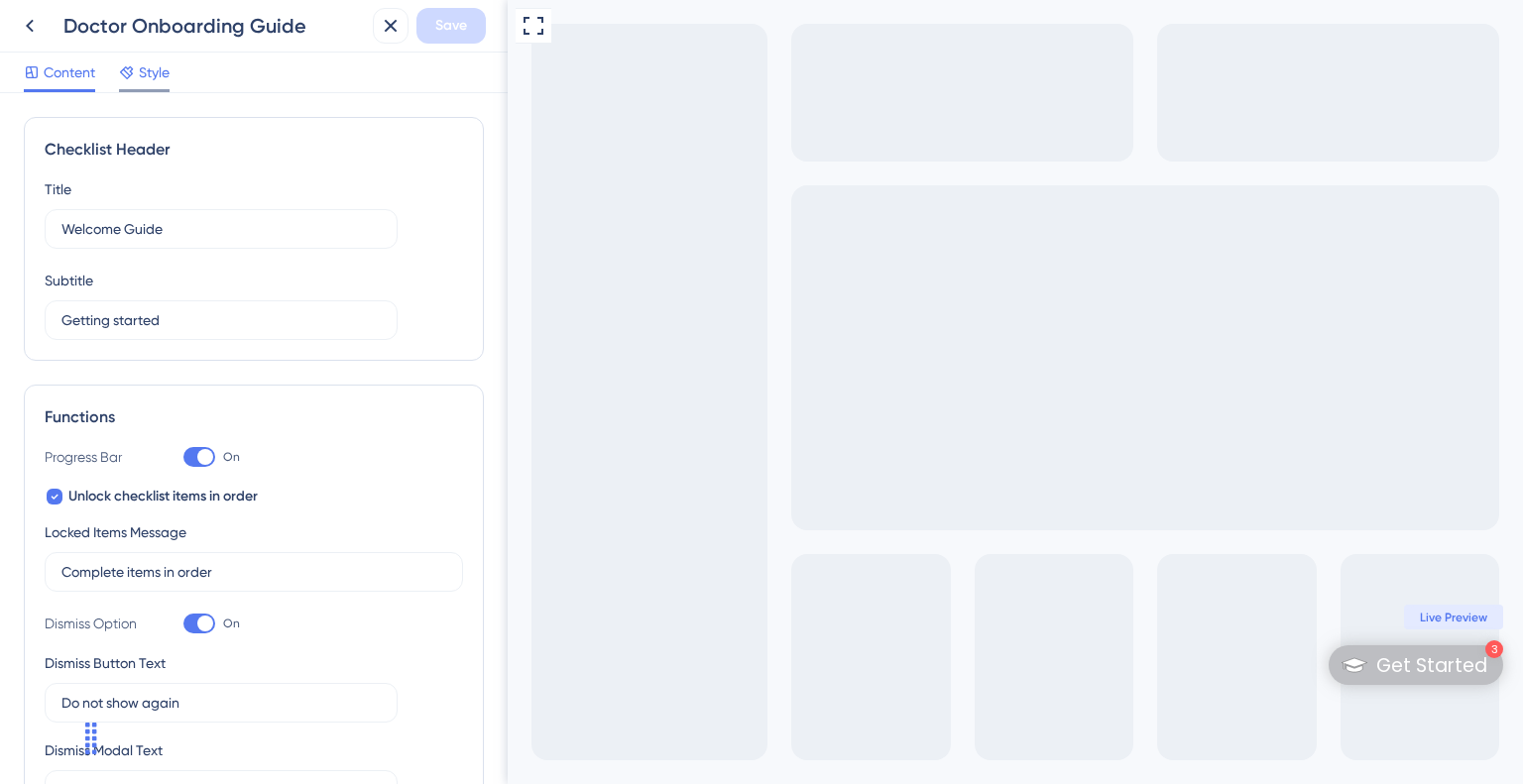 click on "Style" at bounding box center [154, 72] 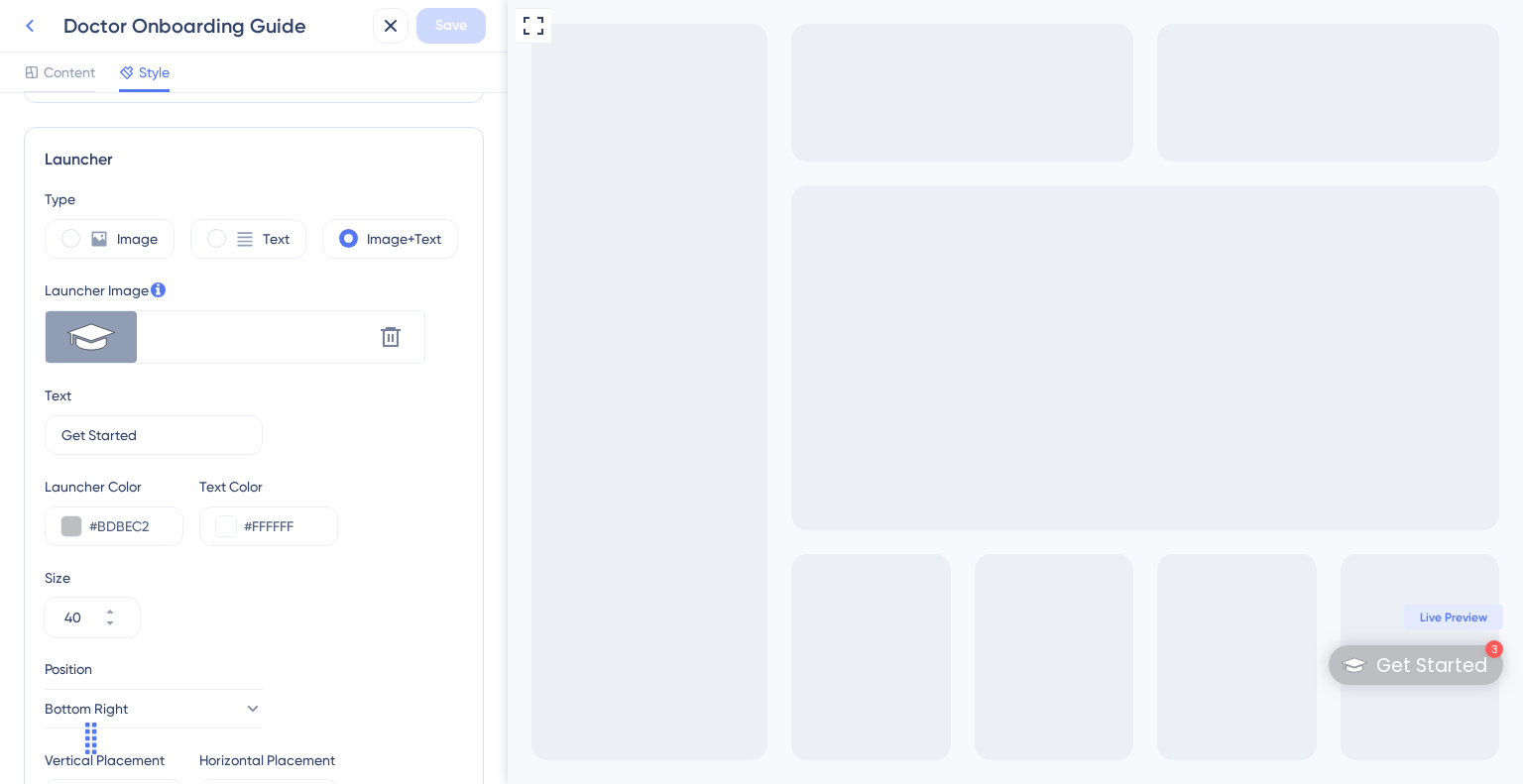 click 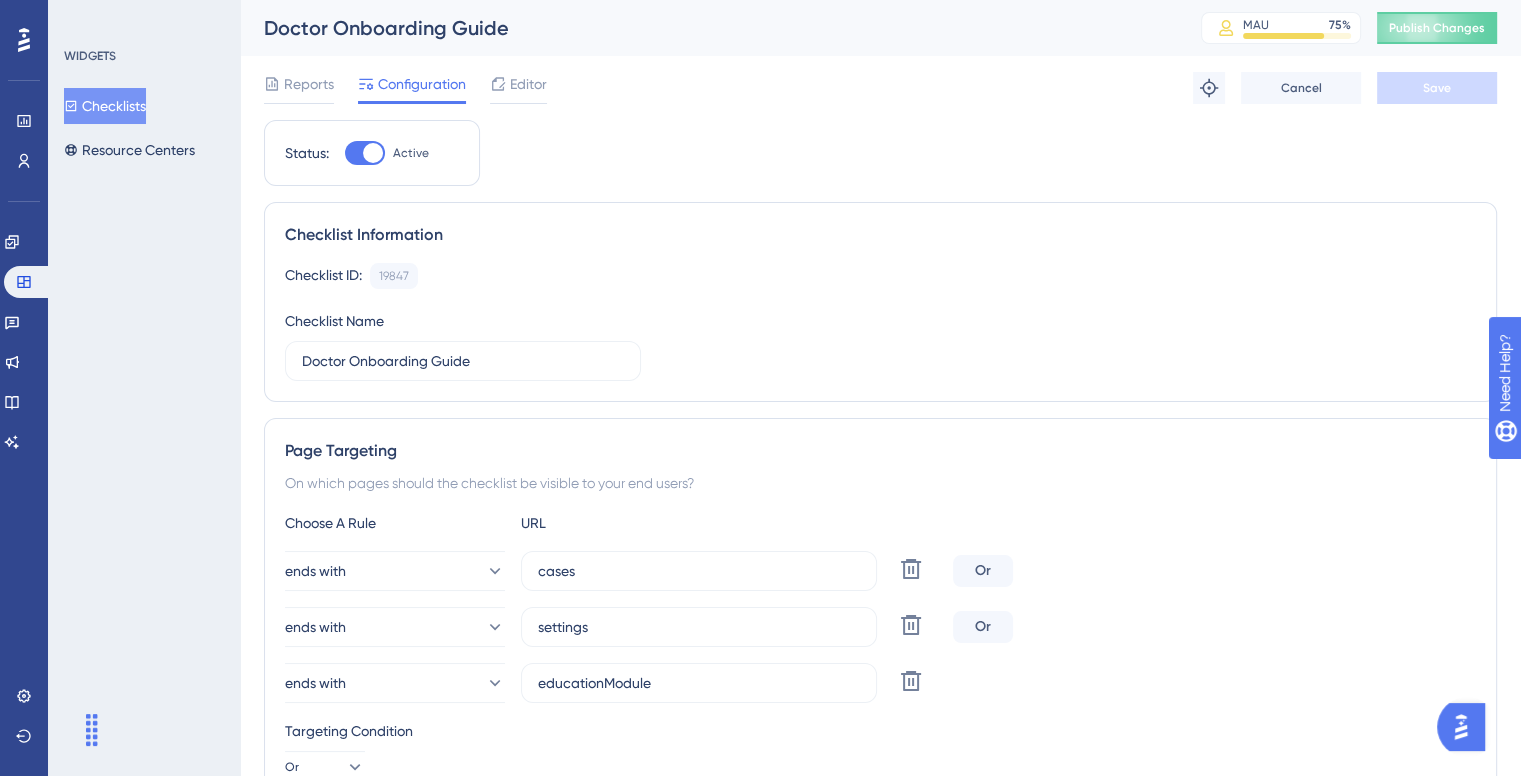 click on "Checklists" at bounding box center (105, 106) 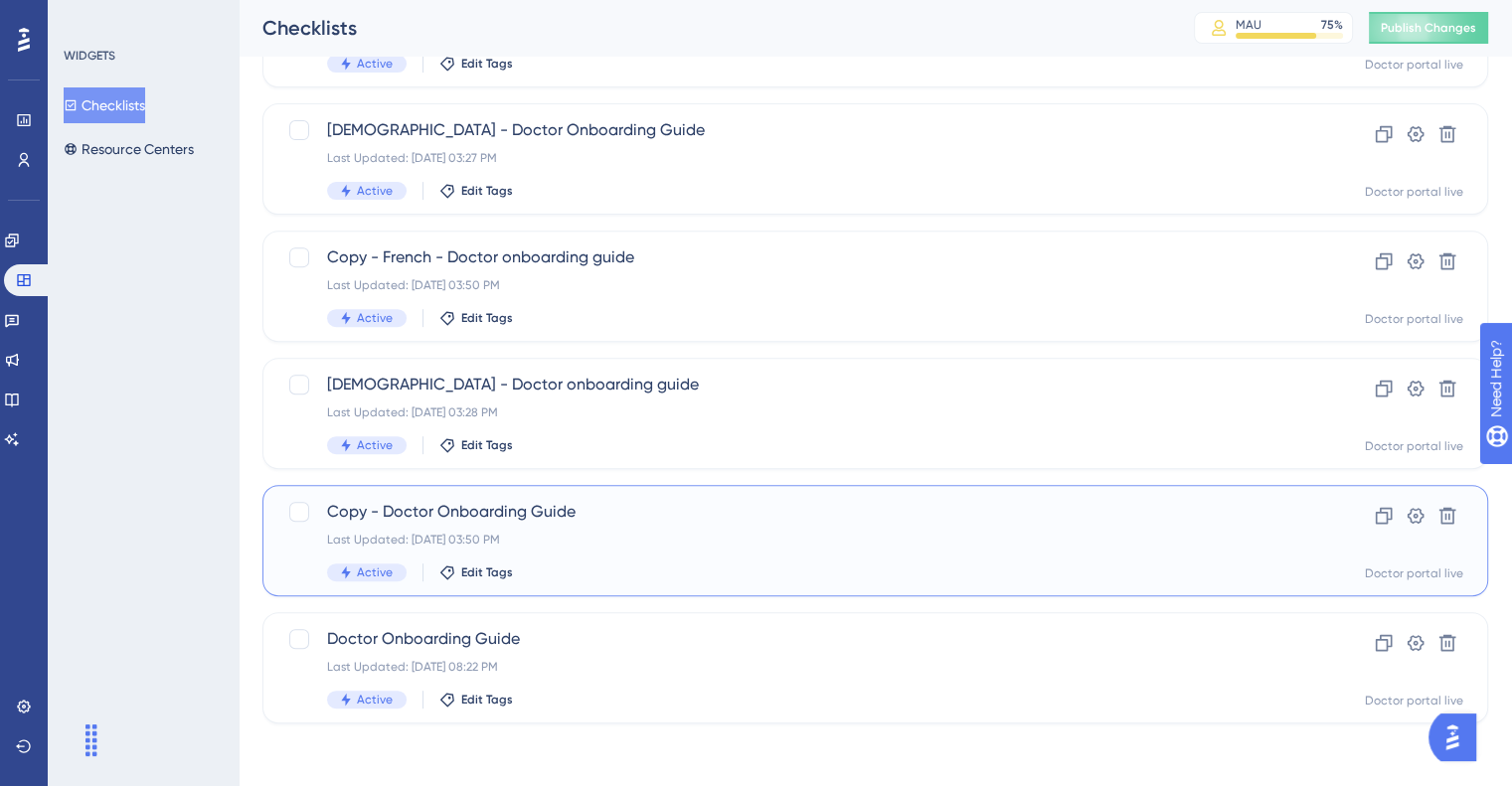 click on "Copy - Doctor Onboarding Guide" at bounding box center [795, 512] 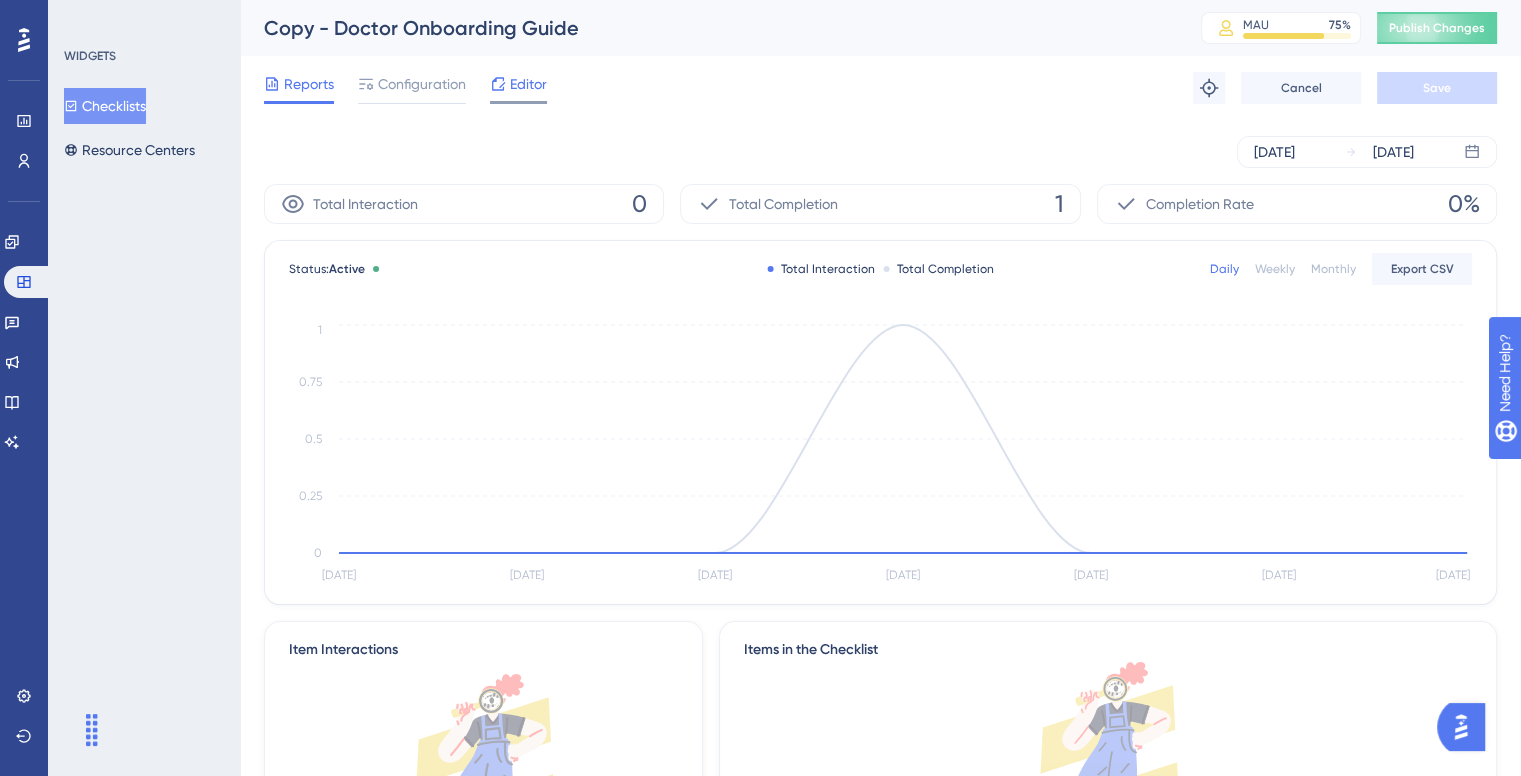 click on "Editor" at bounding box center [528, 84] 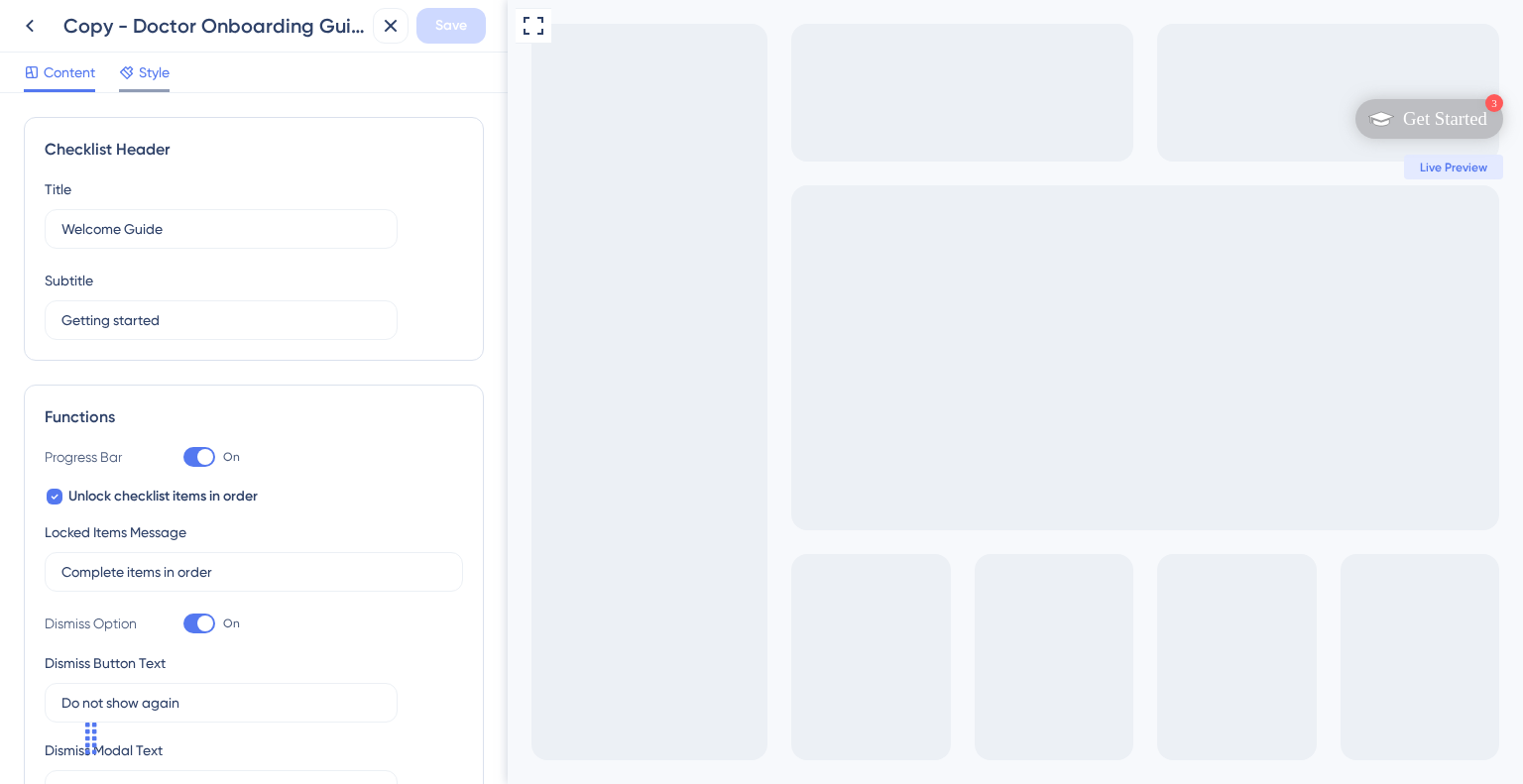 click on "Style" at bounding box center (154, 72) 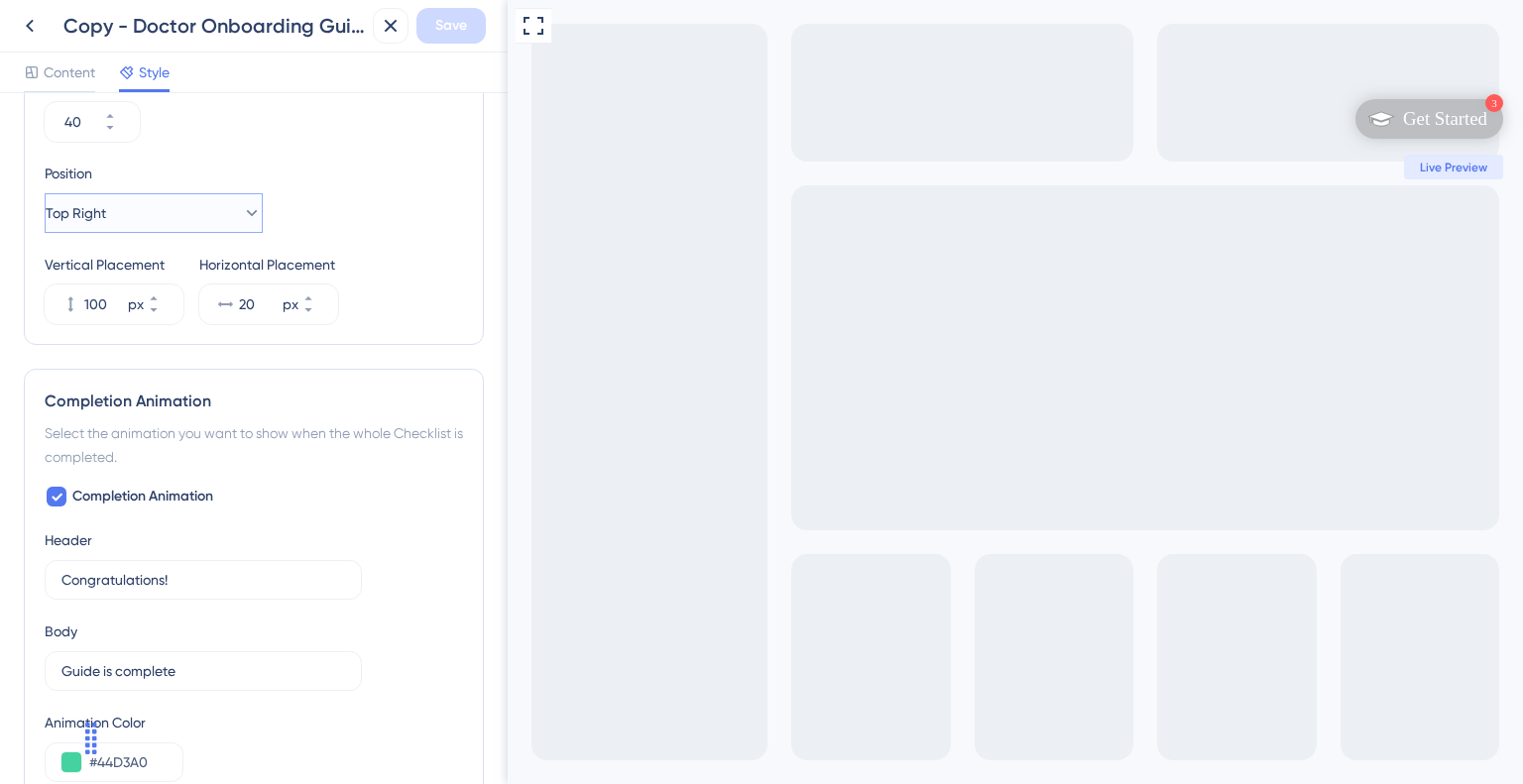 click on "Top Right" at bounding box center (154, 213) 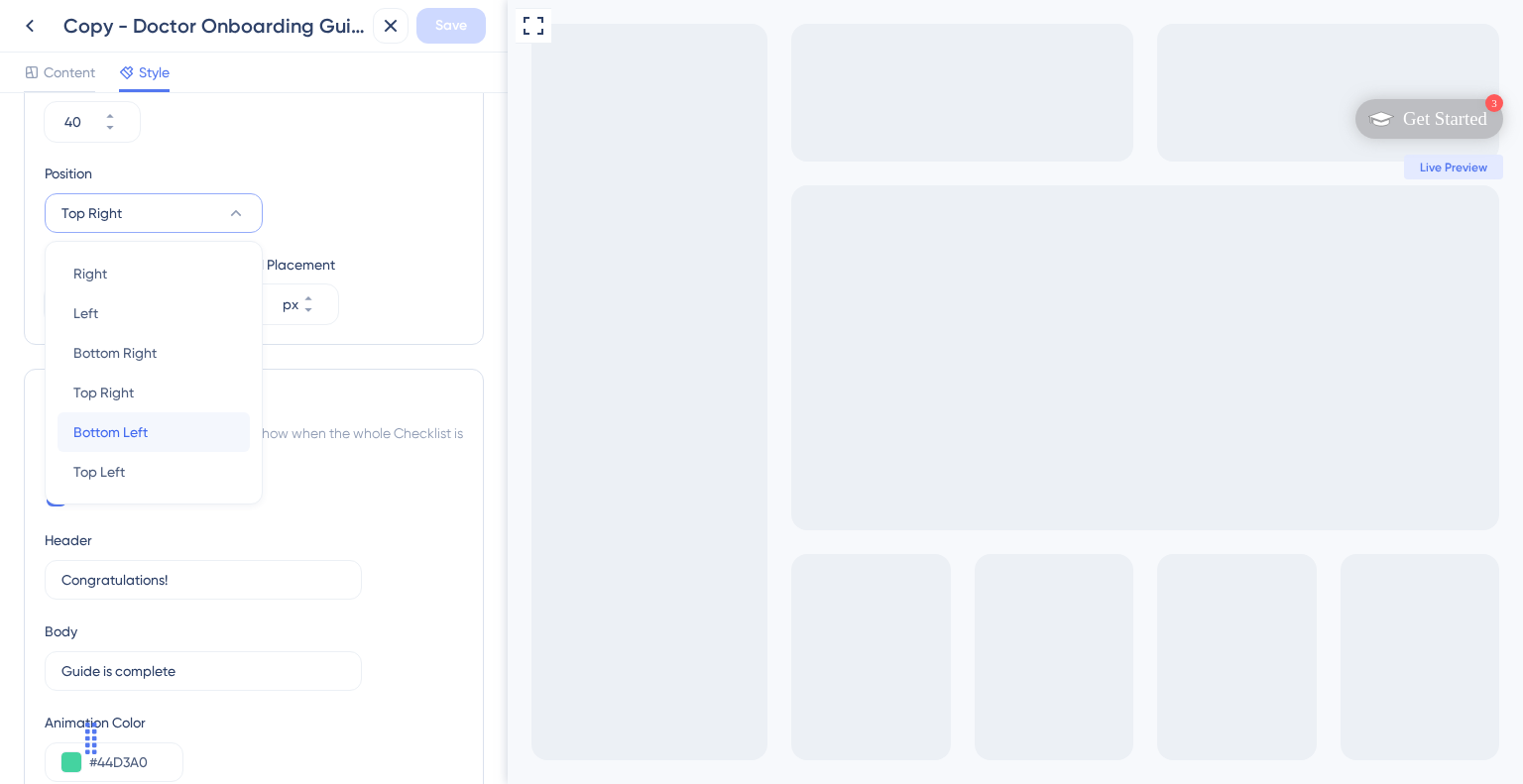 click on "Bottom Left Bottom Left" at bounding box center (154, 432) 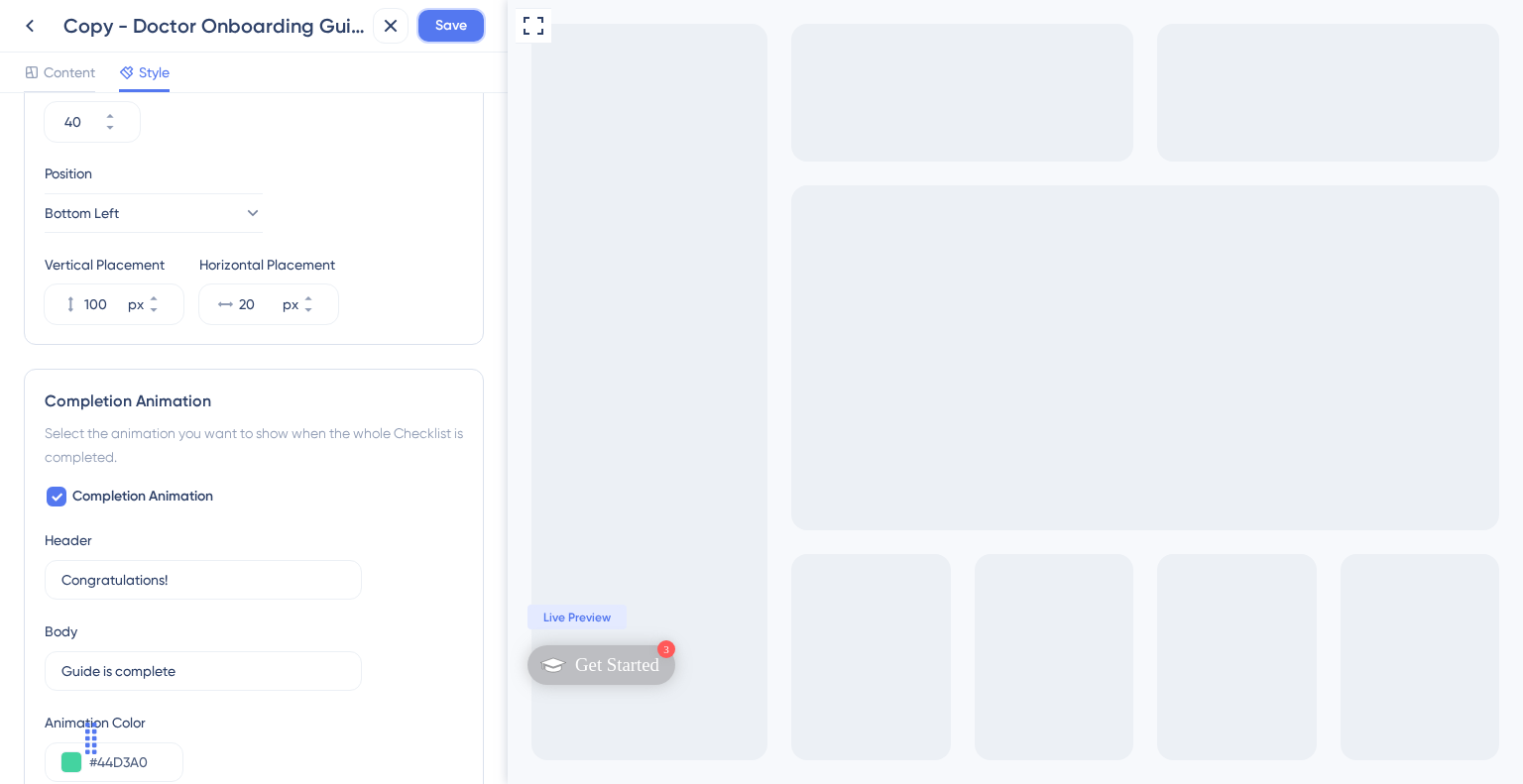 click on "Save" at bounding box center [451, 26] 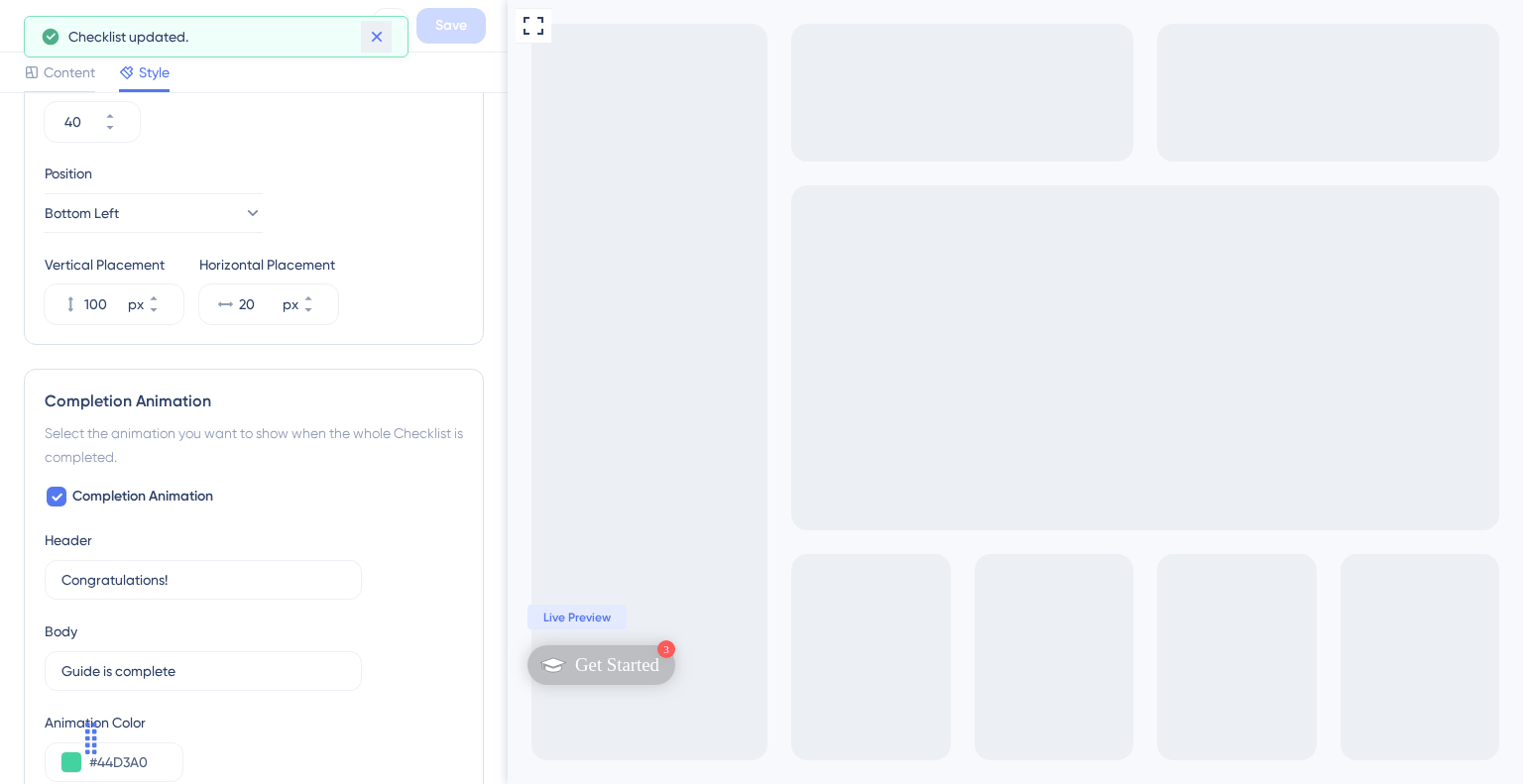 click 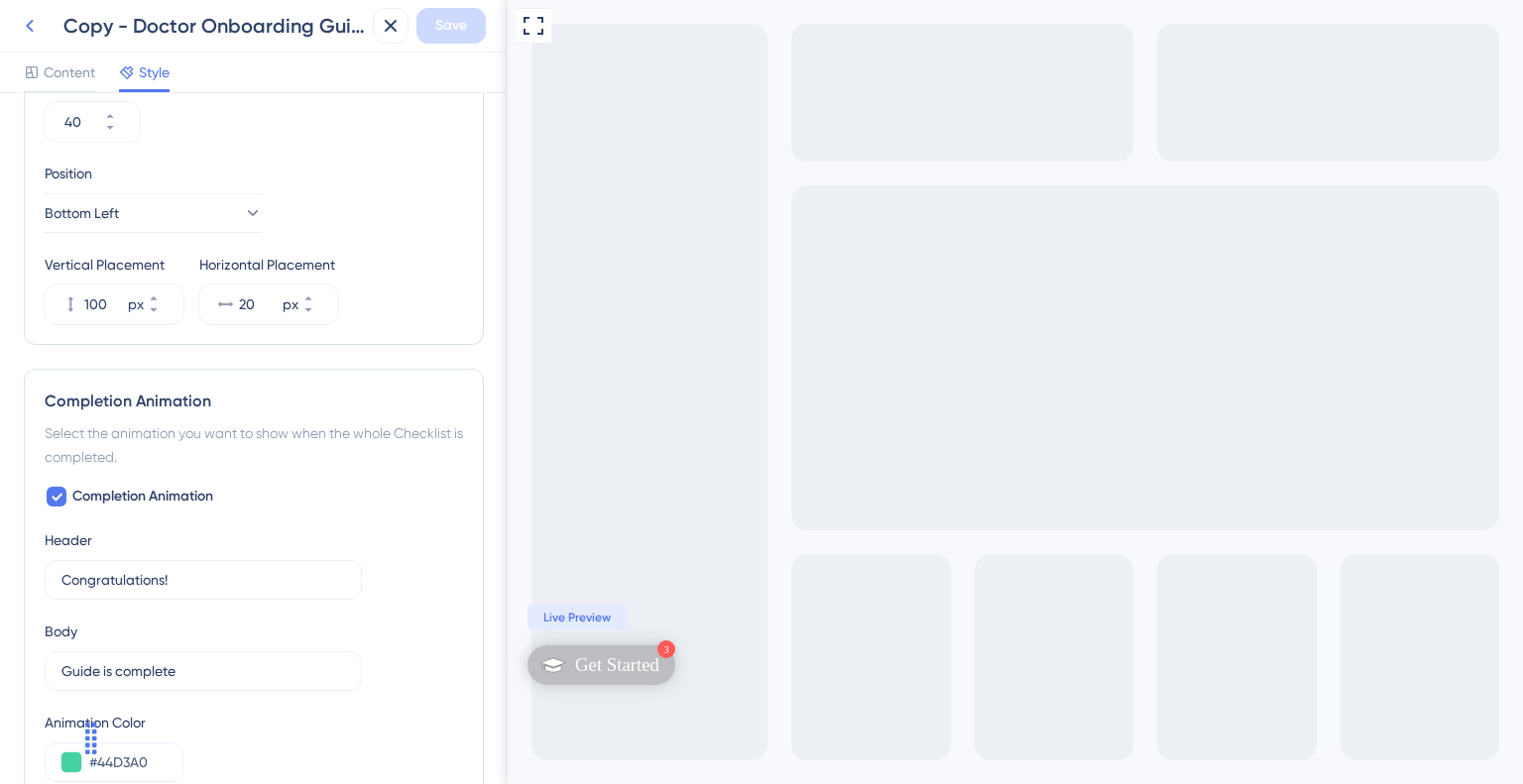 click 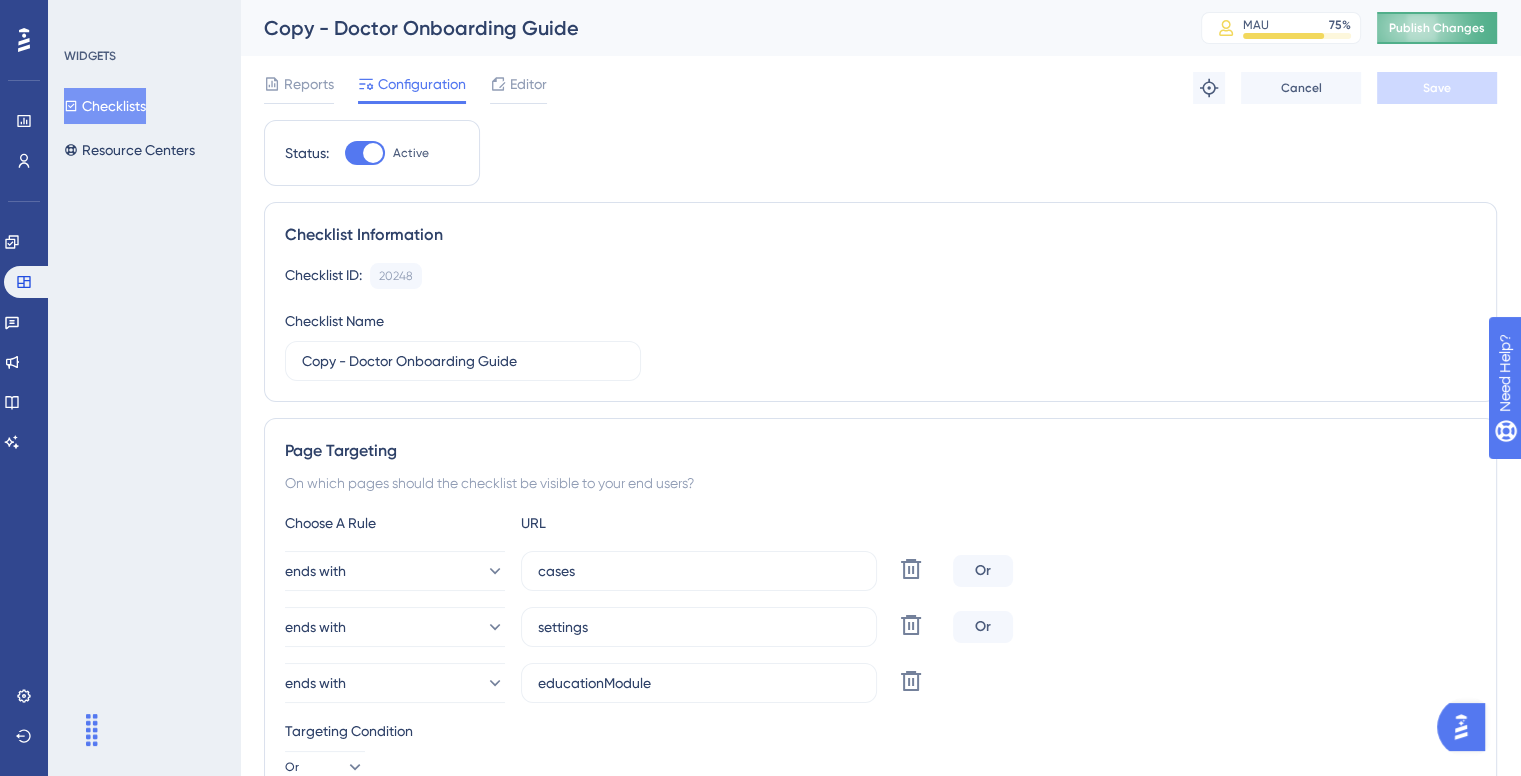 click on "Publish Changes" at bounding box center (1437, 28) 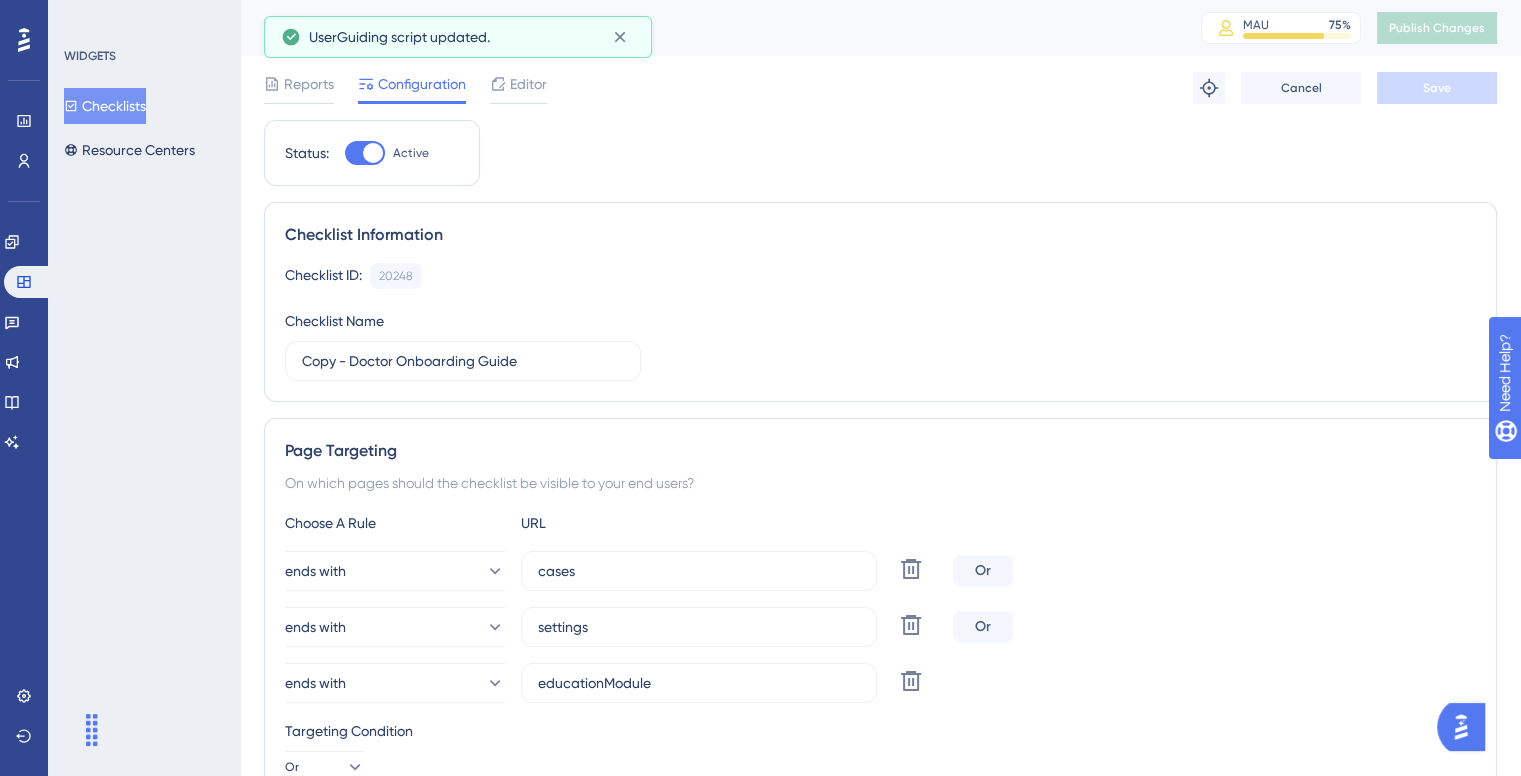 click 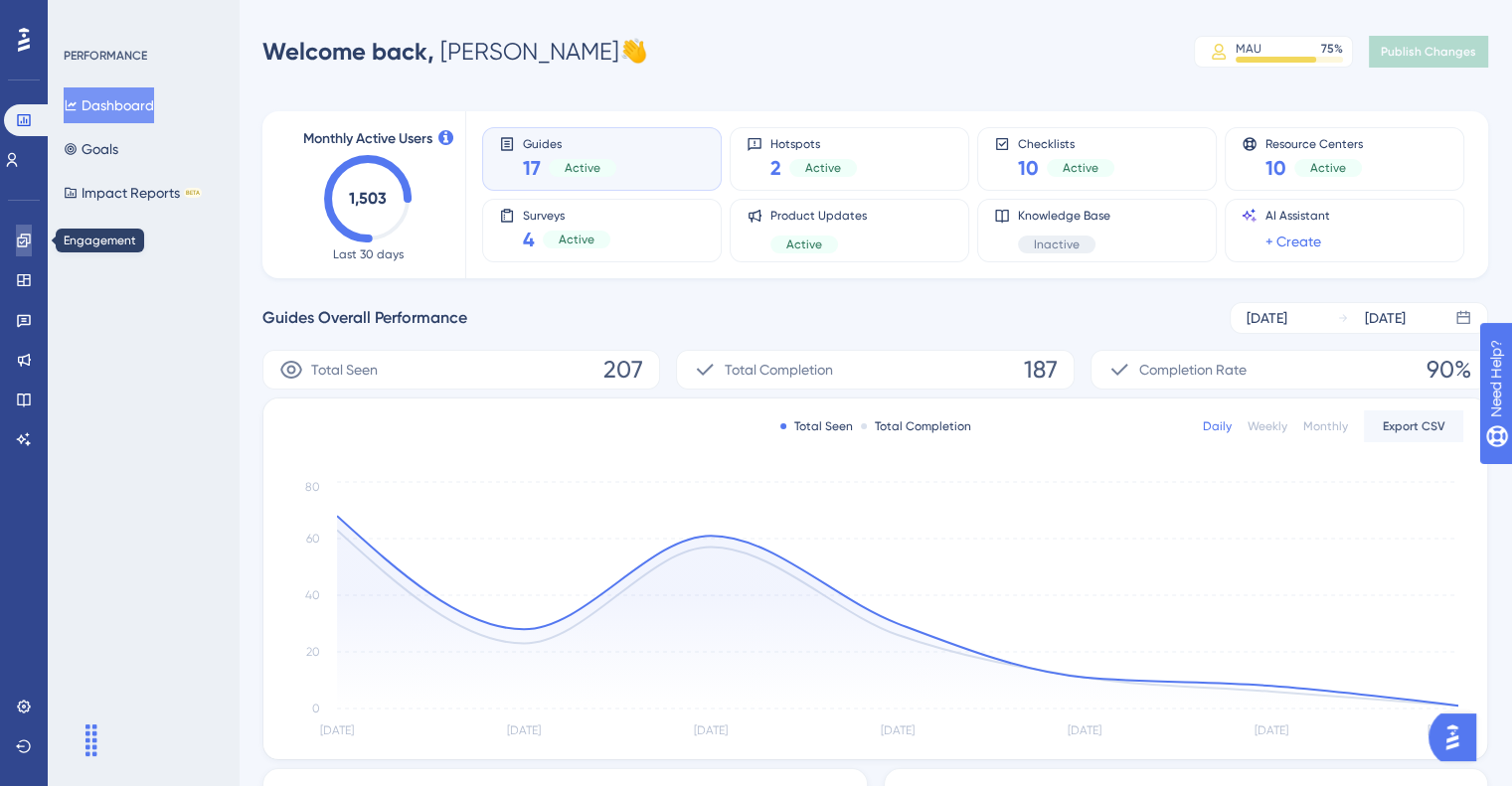 click at bounding box center [24, 240] 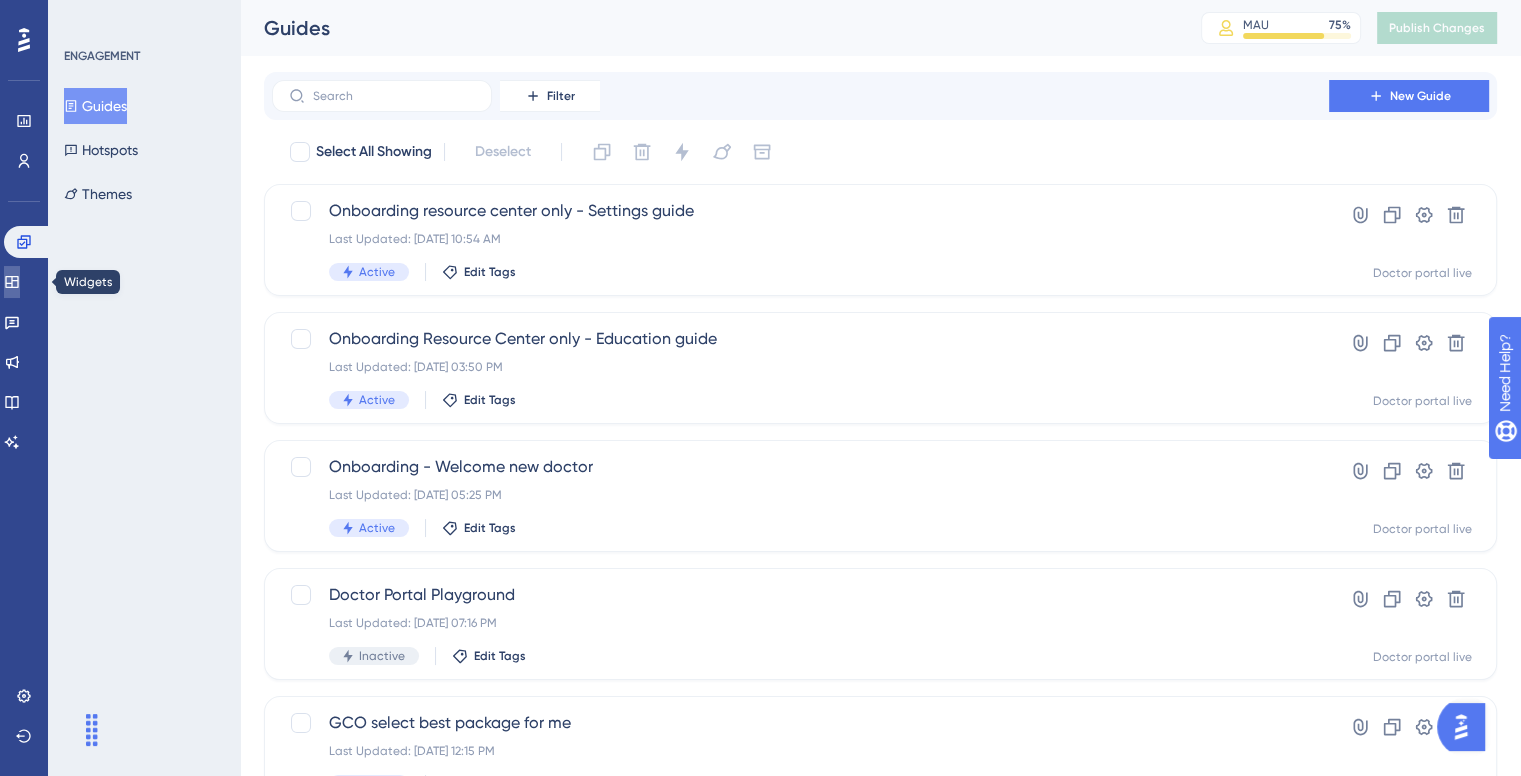 click at bounding box center (12, 282) 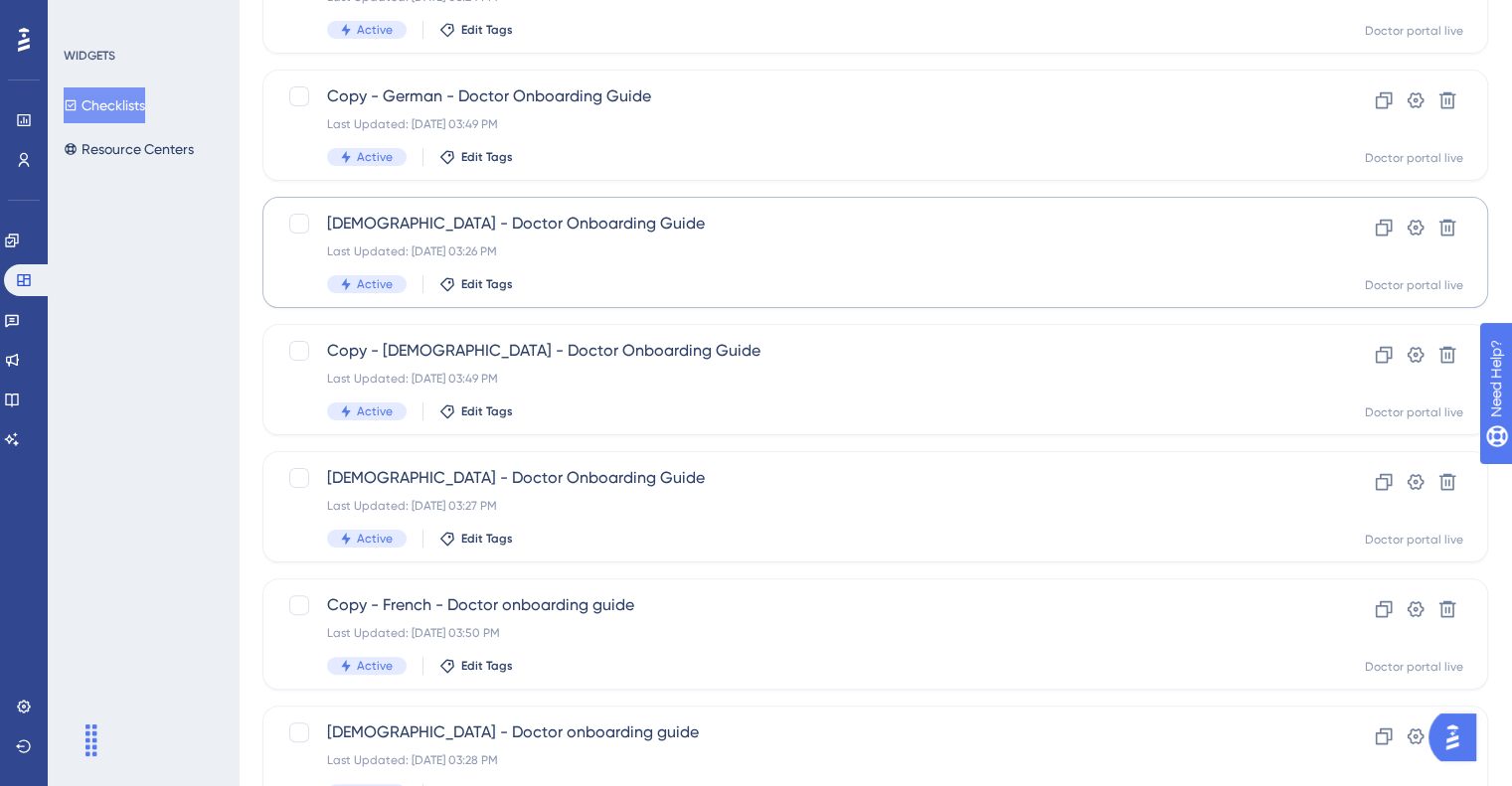 scroll, scrollTop: 715, scrollLeft: 0, axis: vertical 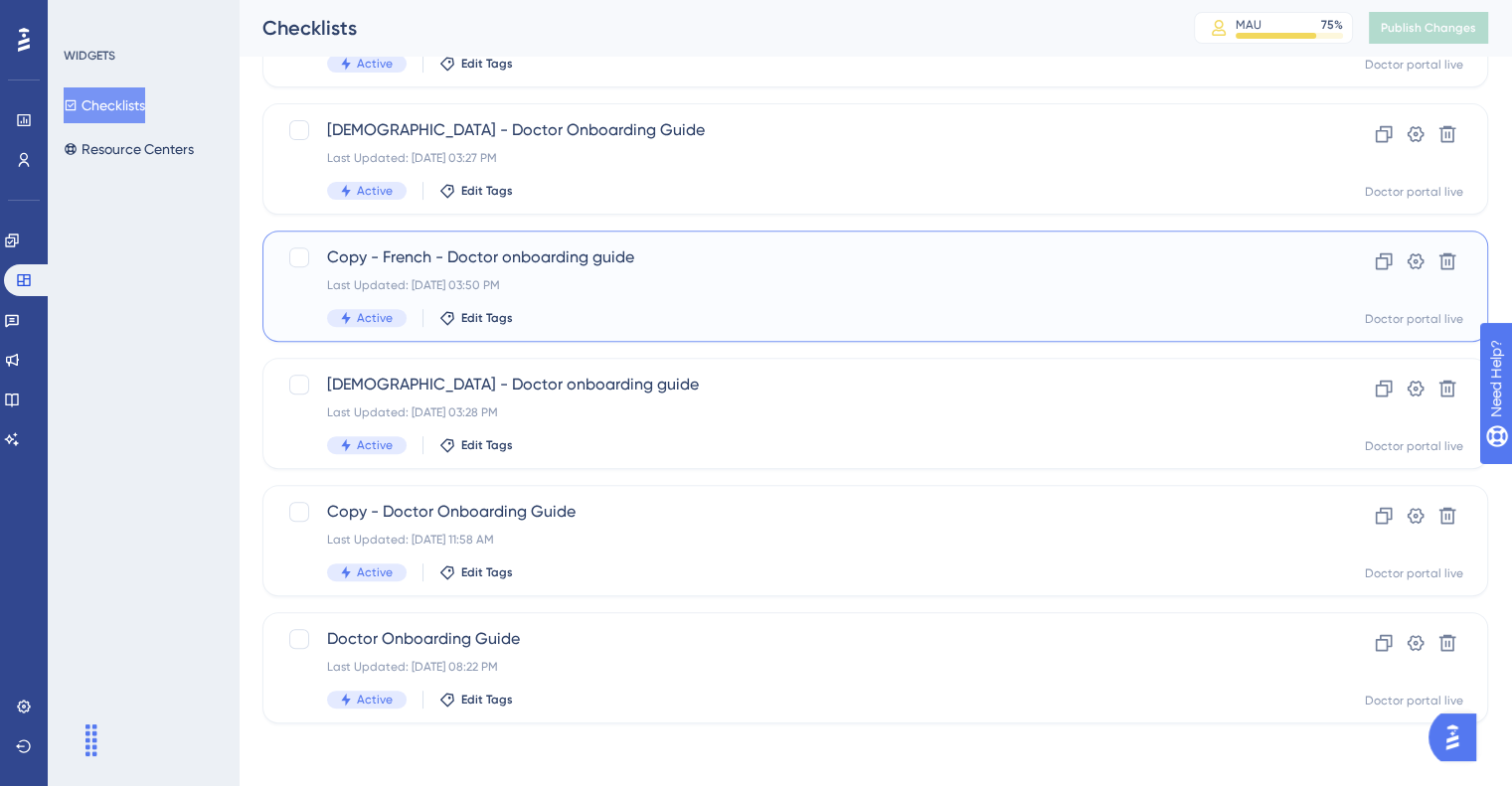 click on "Copy - French - Doctor onboarding guide Last Updated: [DATE] 03:50 PM Active Edit Tags" at bounding box center (795, 286) 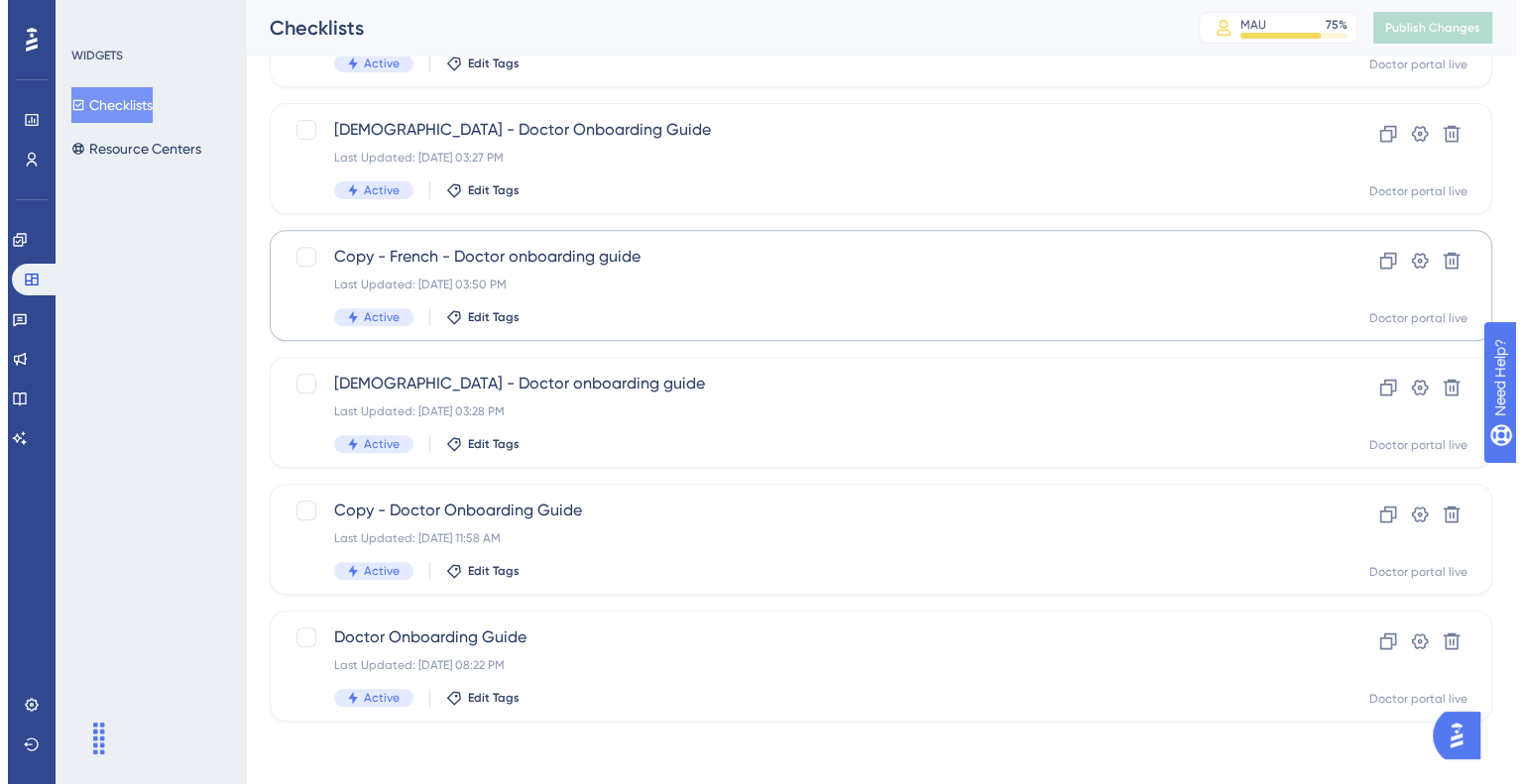 scroll, scrollTop: 0, scrollLeft: 0, axis: both 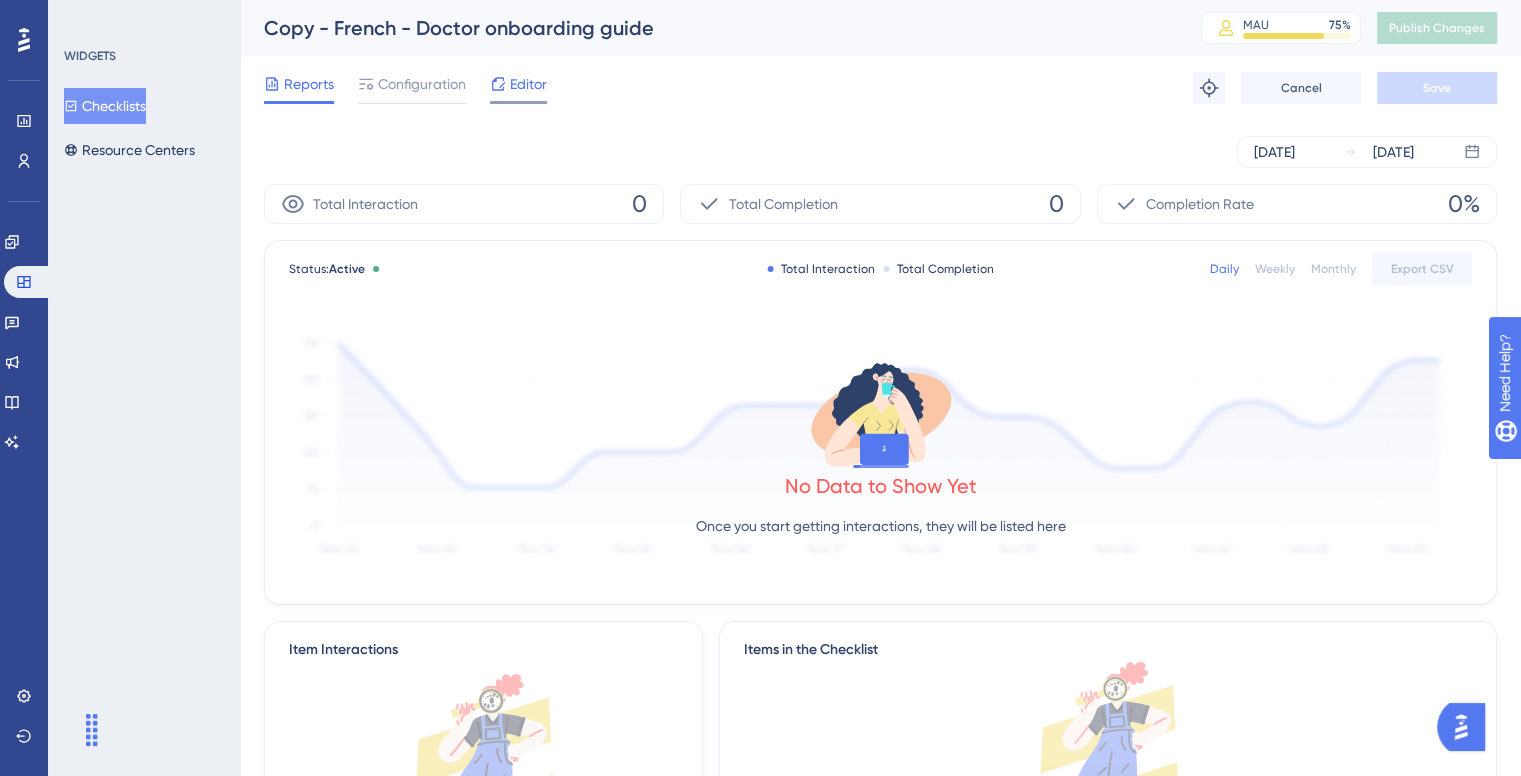 click on "Editor" at bounding box center (528, 84) 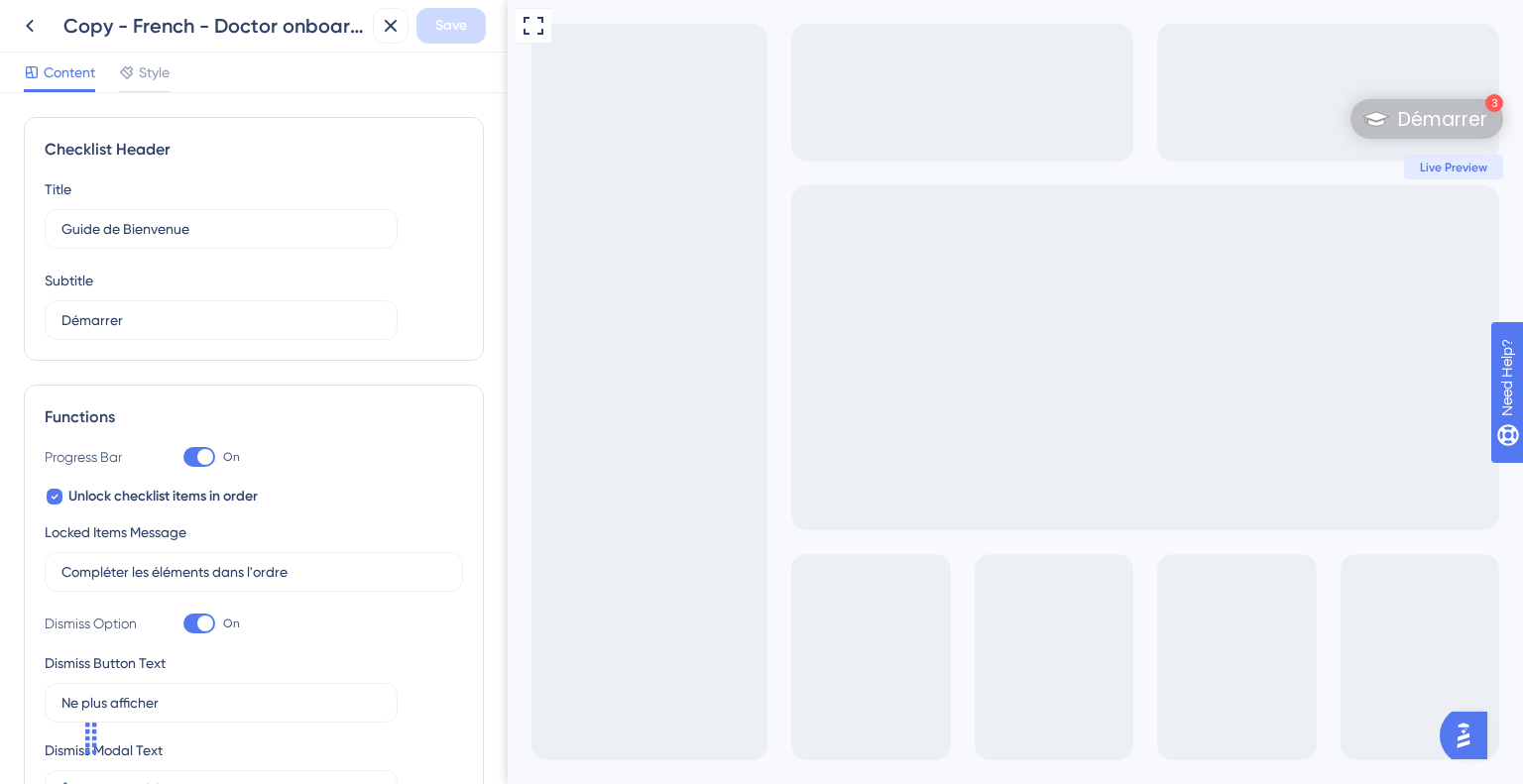 scroll, scrollTop: 0, scrollLeft: 0, axis: both 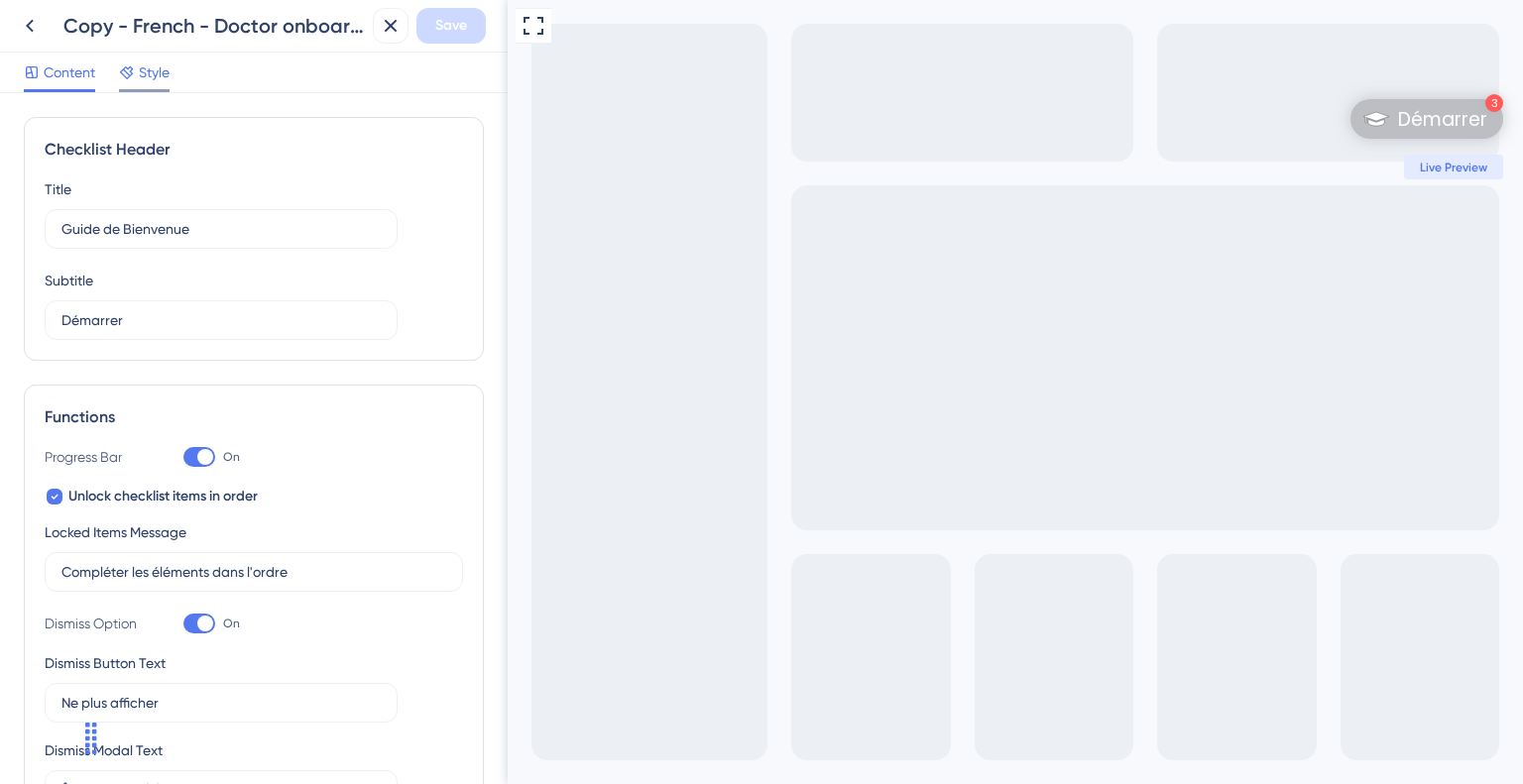click at bounding box center [144, 90] 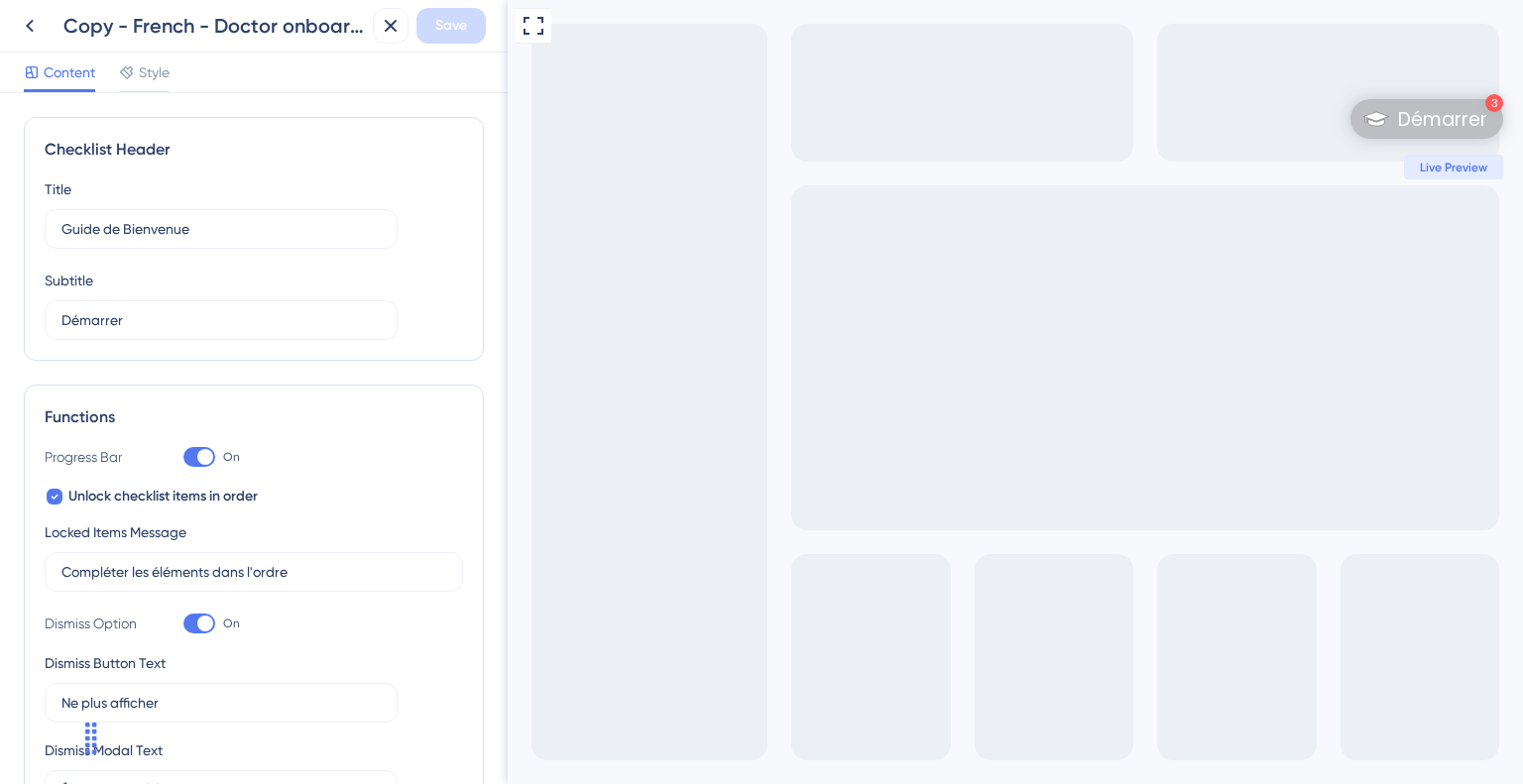 scroll, scrollTop: 0, scrollLeft: 0, axis: both 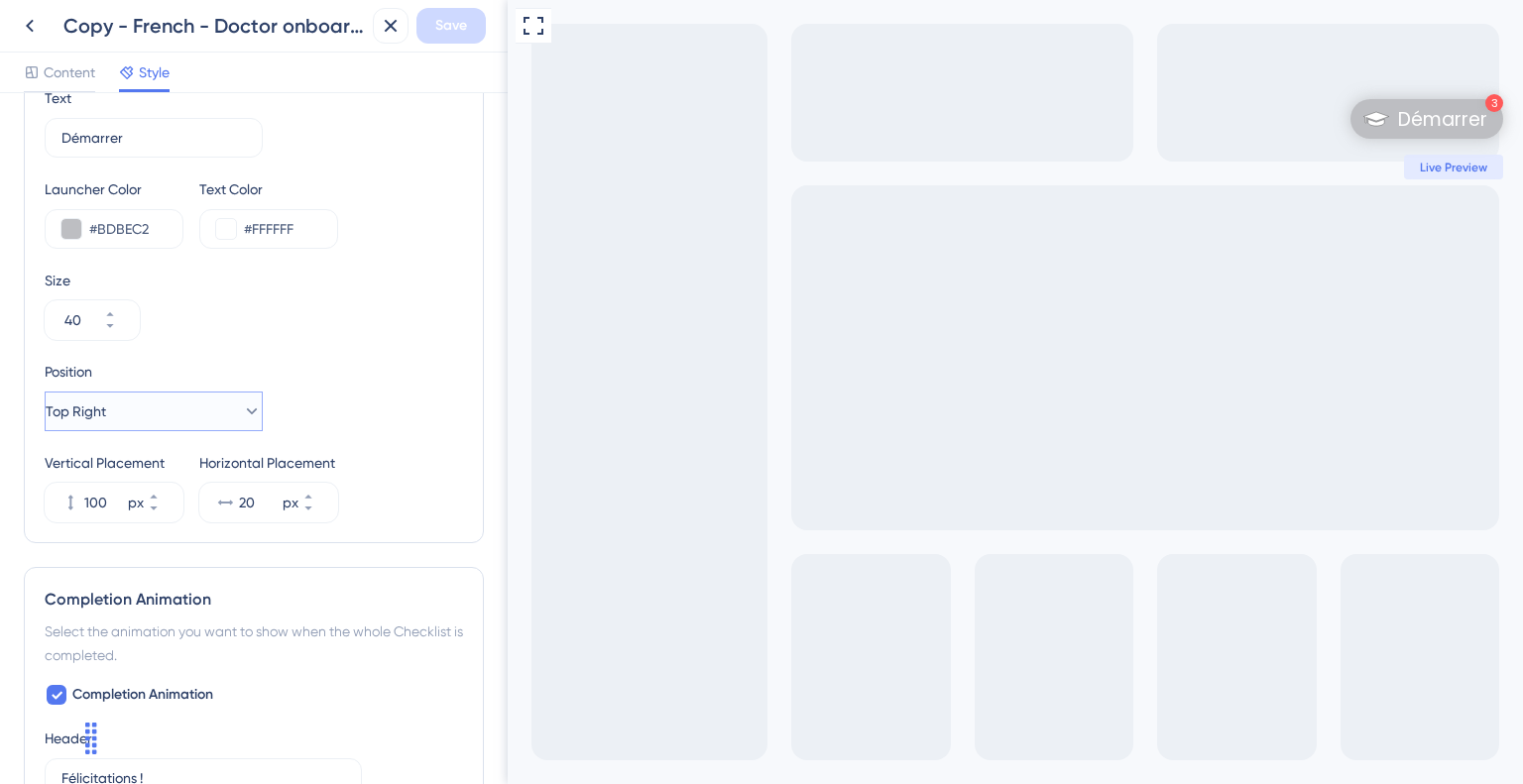 click 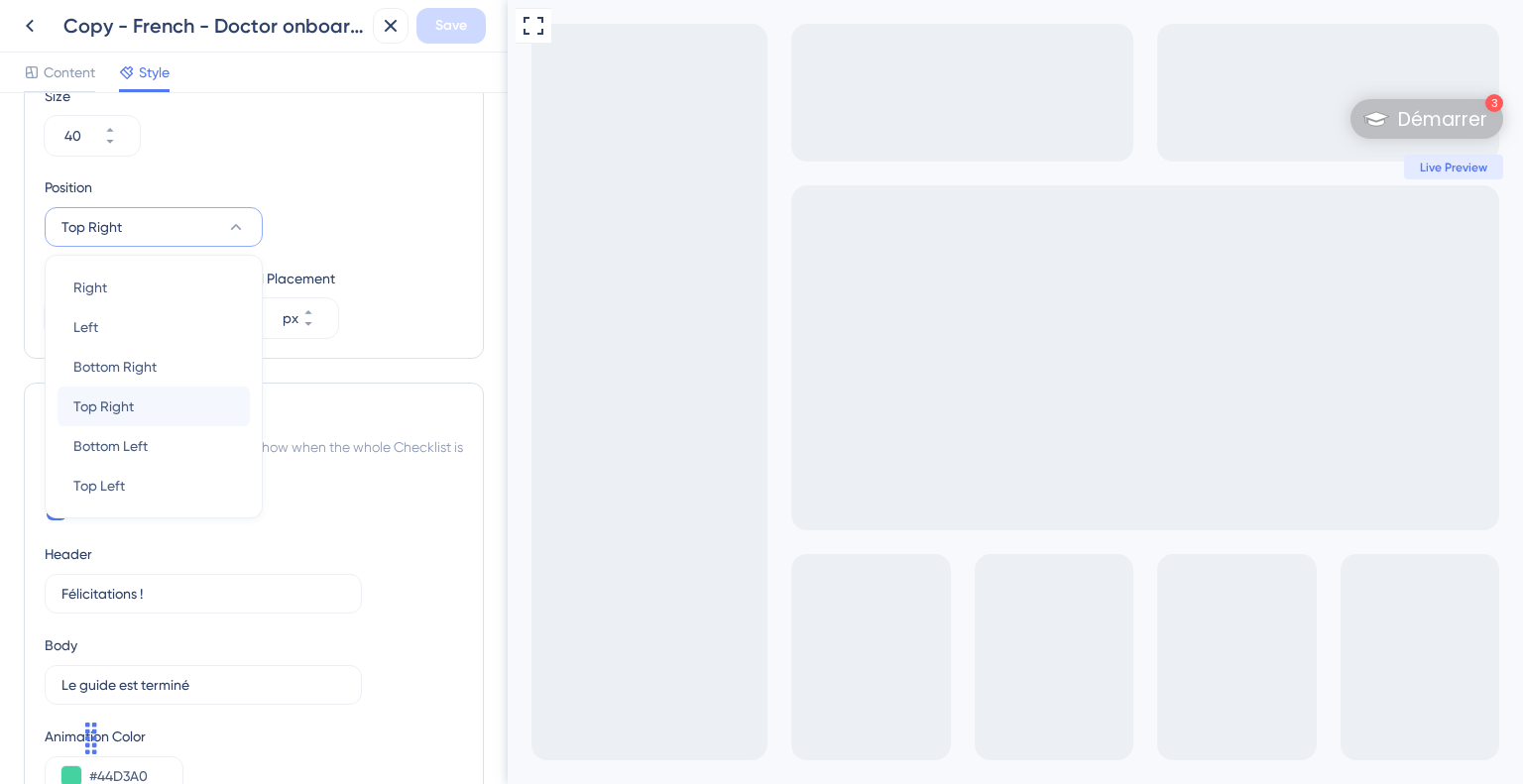 scroll, scrollTop: 1022, scrollLeft: 0, axis: vertical 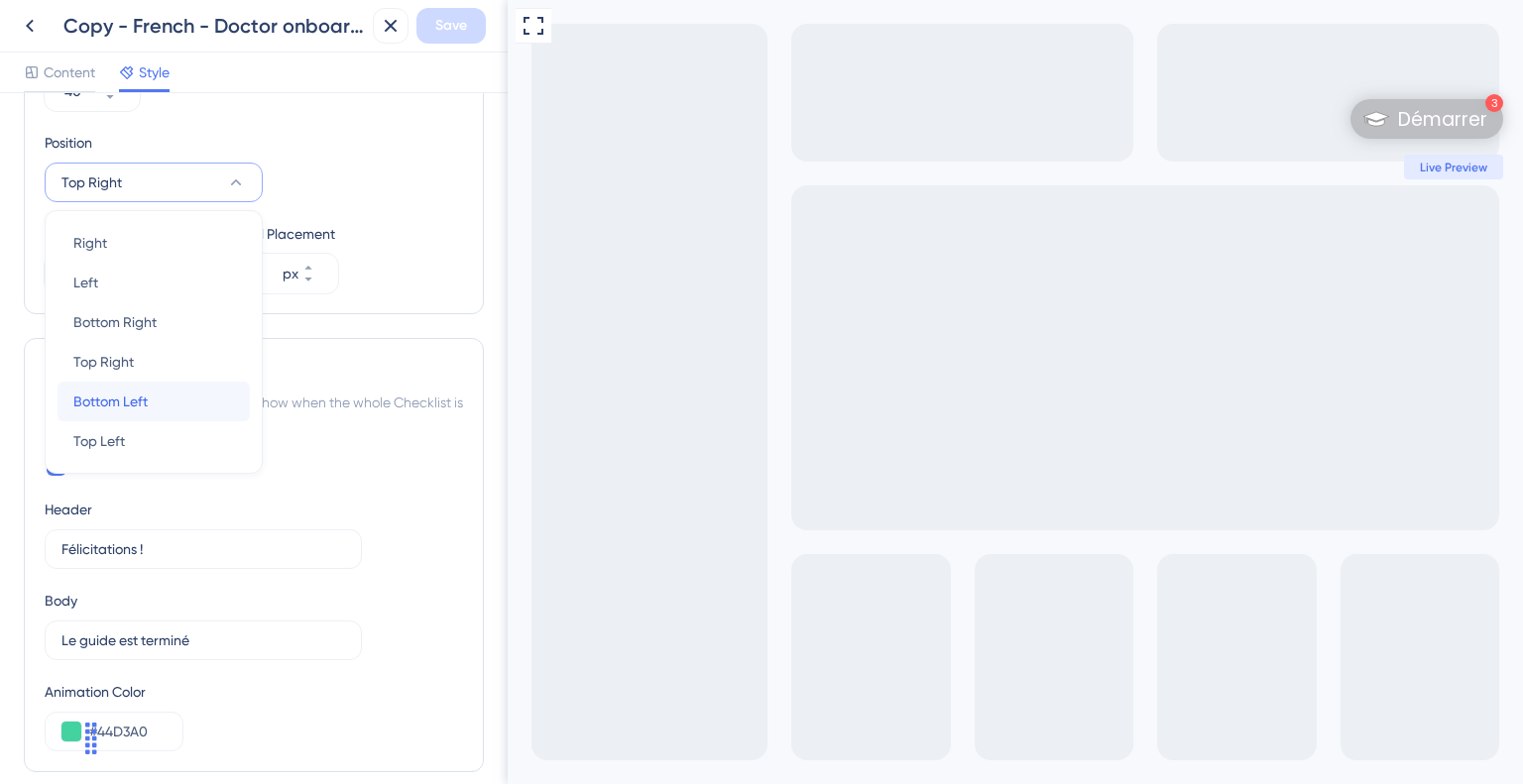 click on "Bottom Left Bottom Left" at bounding box center (154, 401) 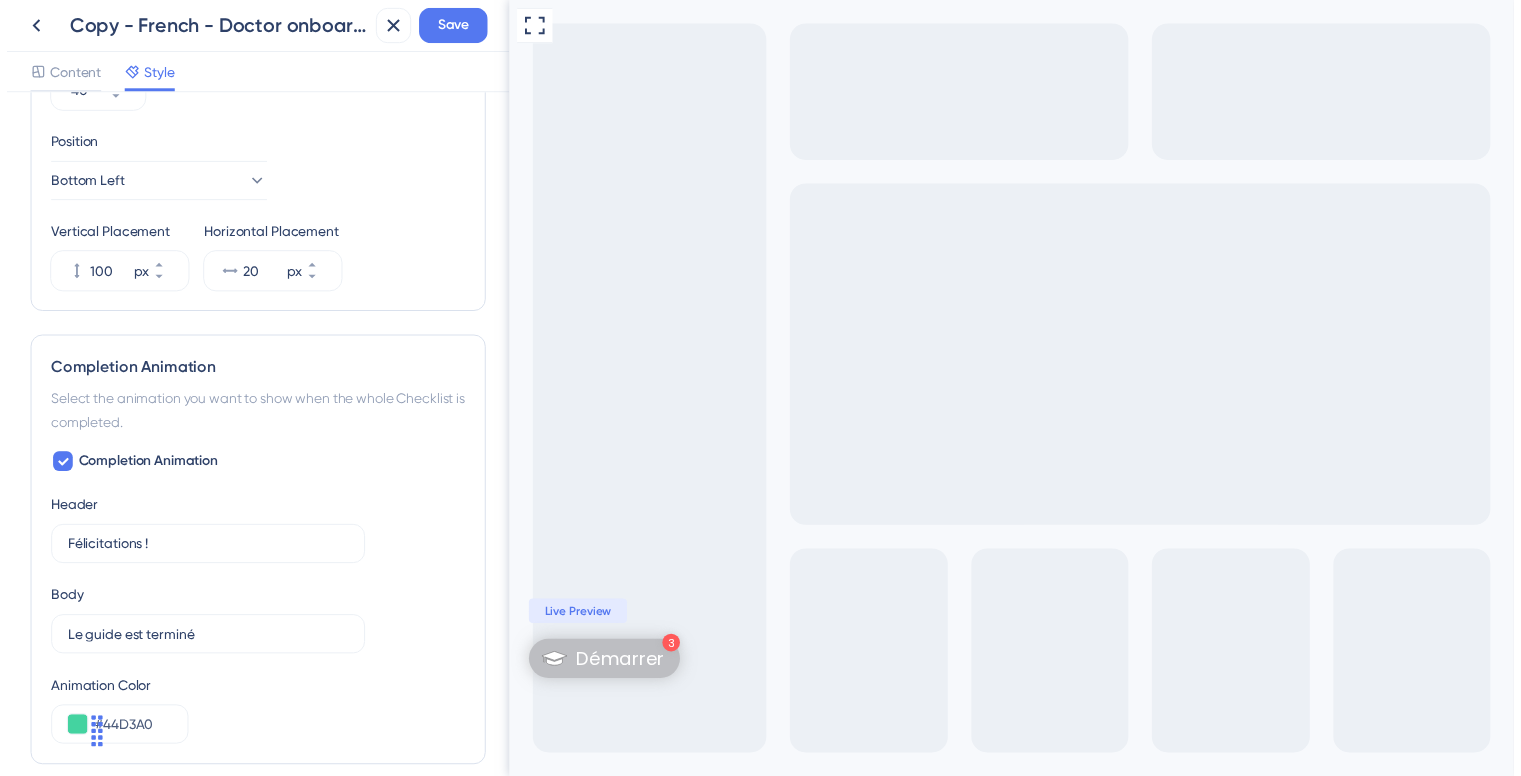 scroll, scrollTop: 1120, scrollLeft: 0, axis: vertical 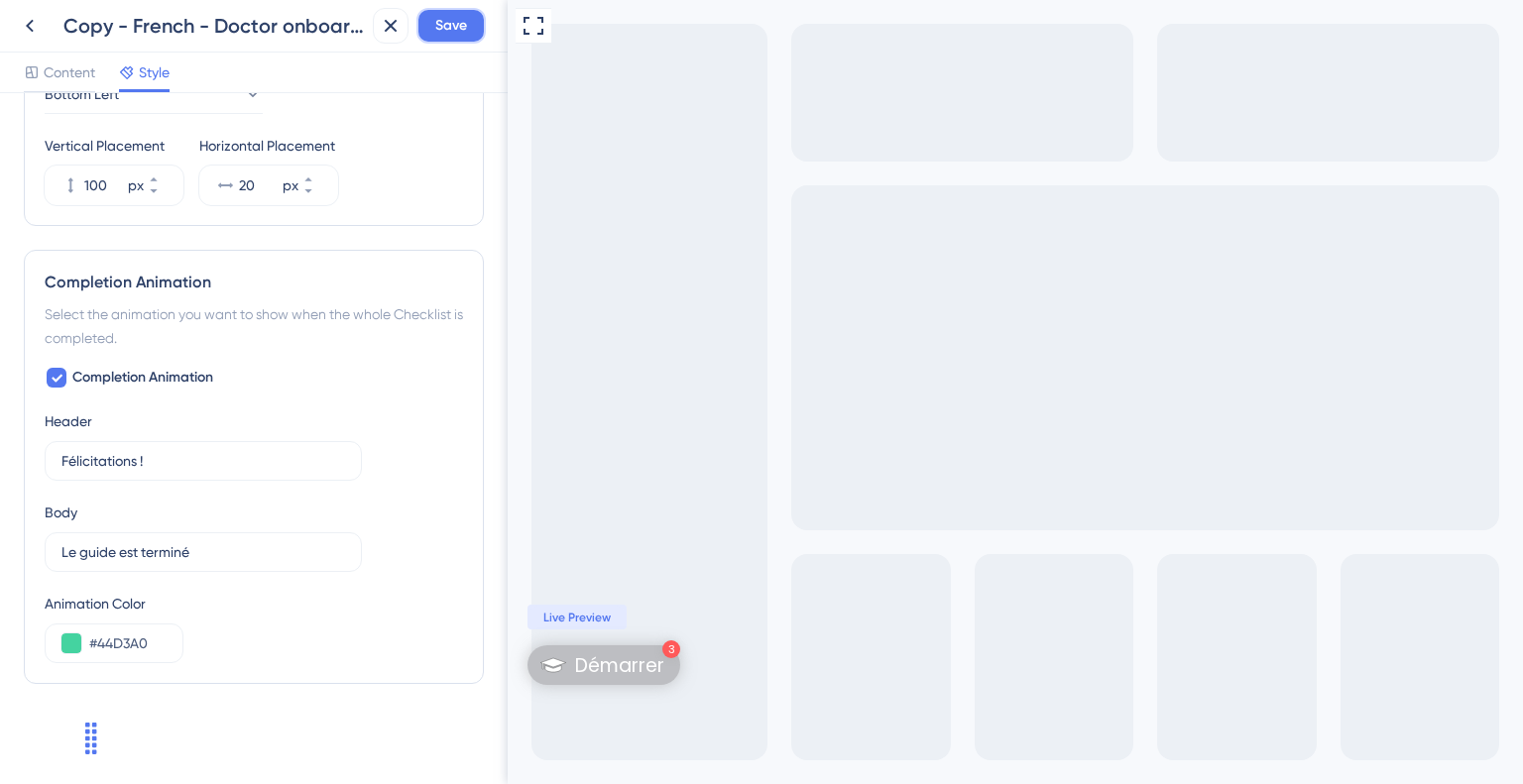 click on "Save" at bounding box center [451, 26] 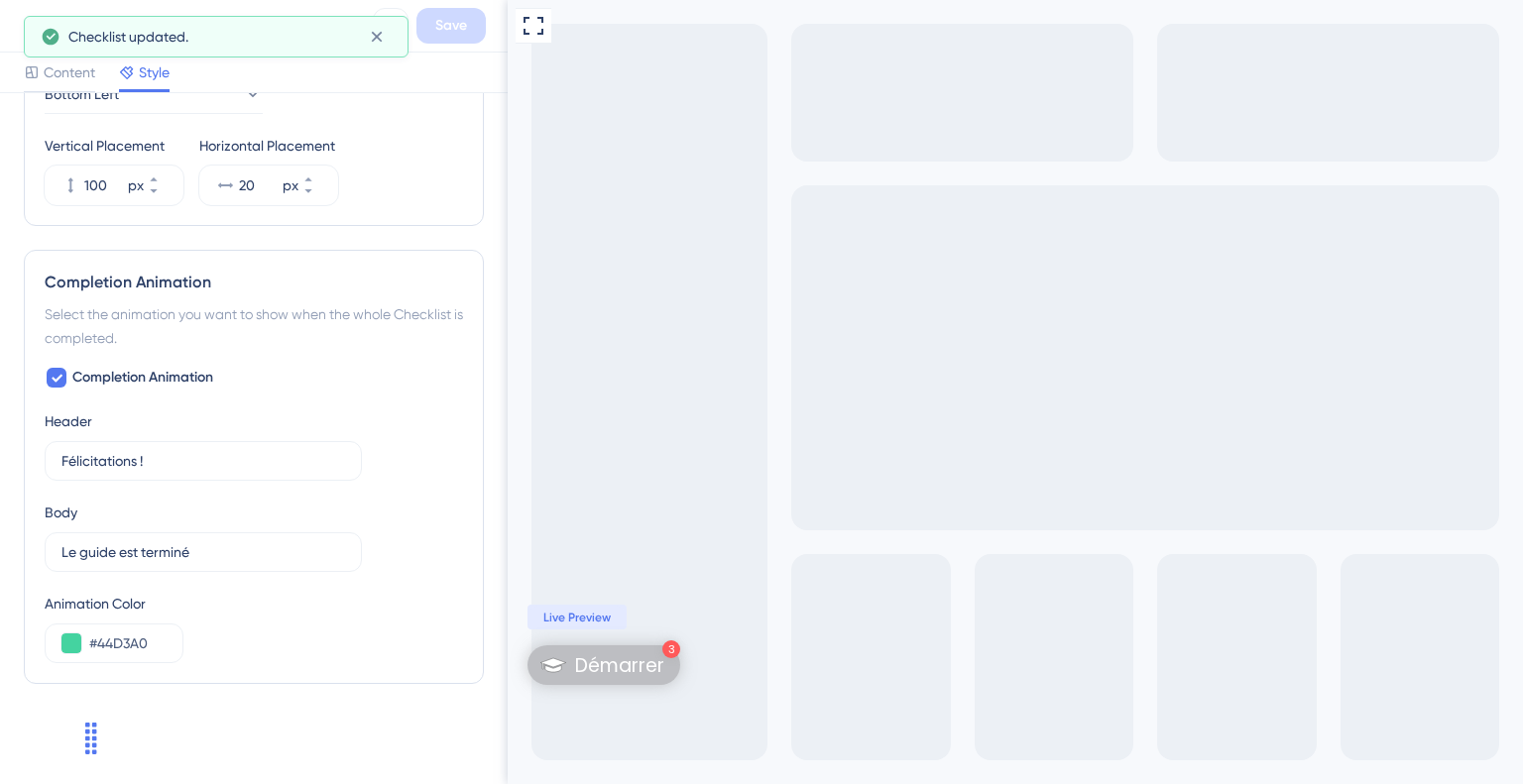click on "Checklist updated." at bounding box center (216, 37) 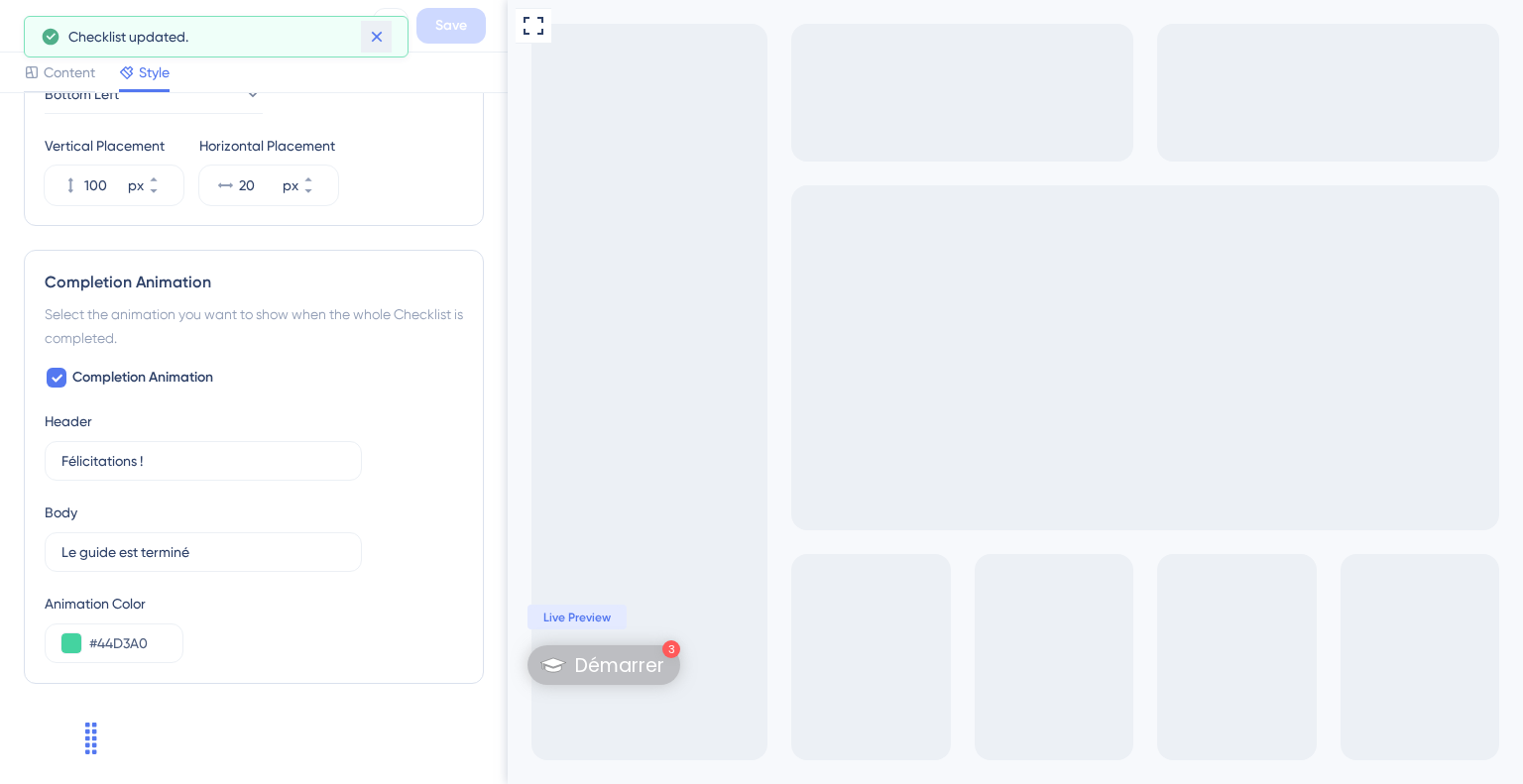 click 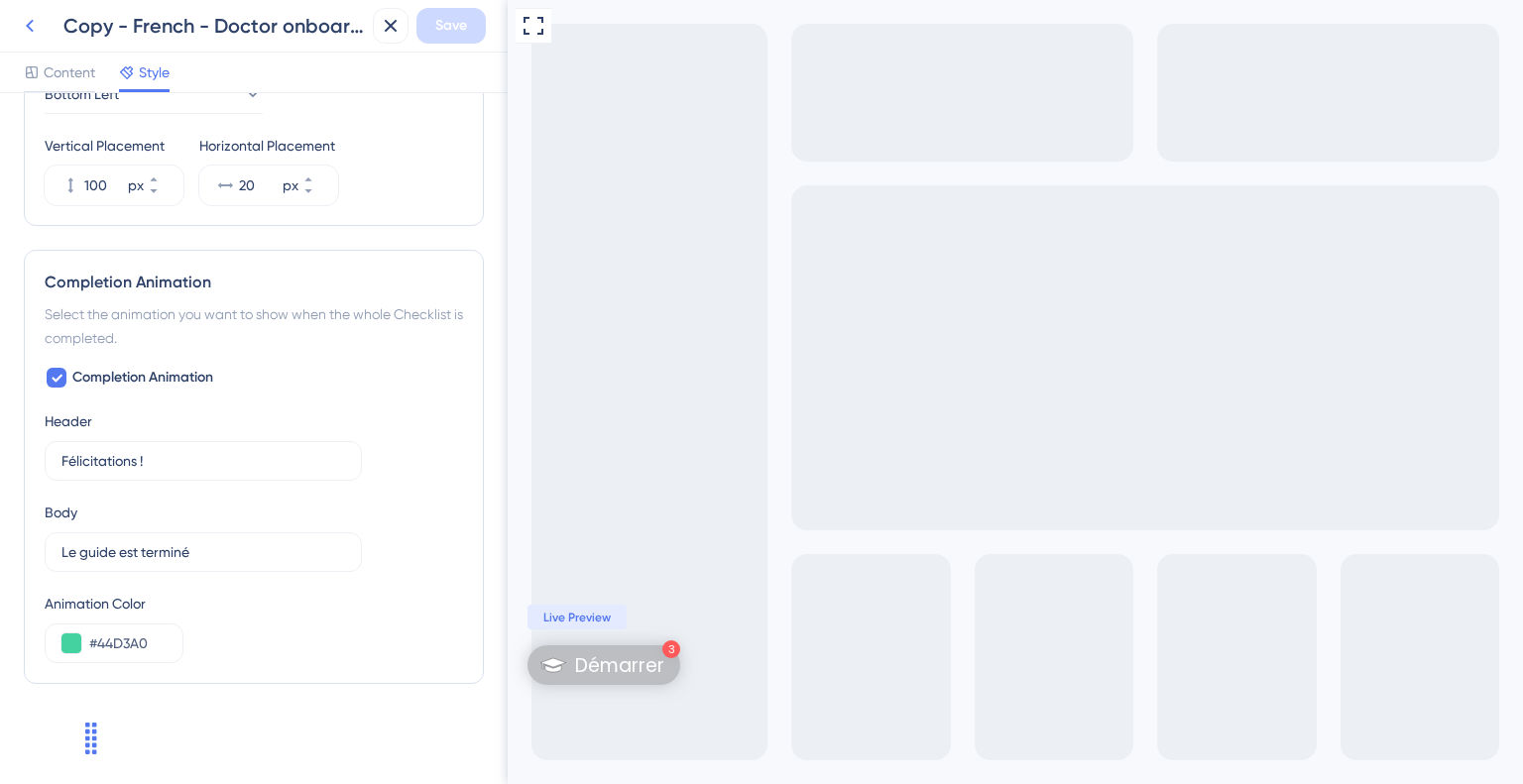 click 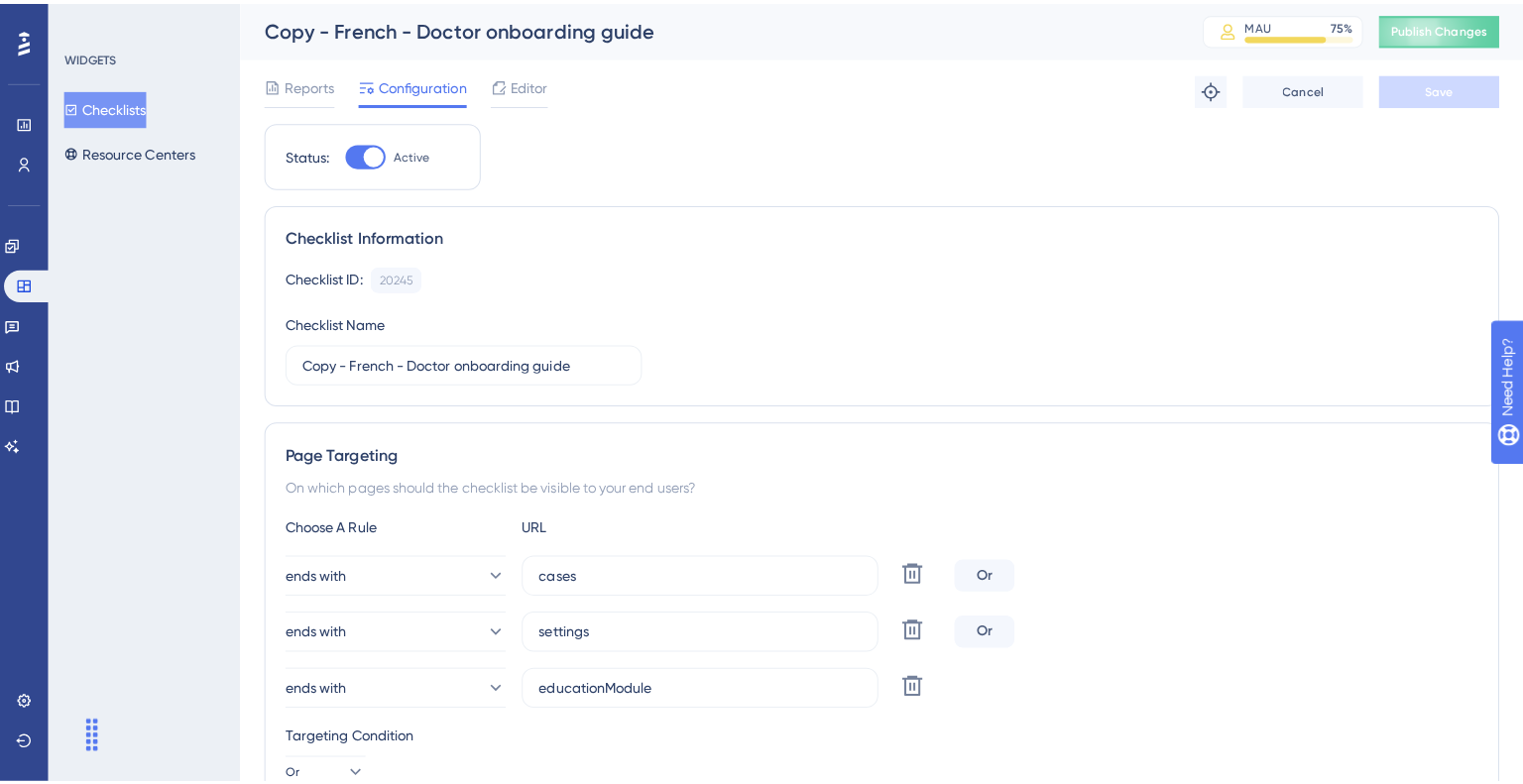 scroll, scrollTop: 0, scrollLeft: 0, axis: both 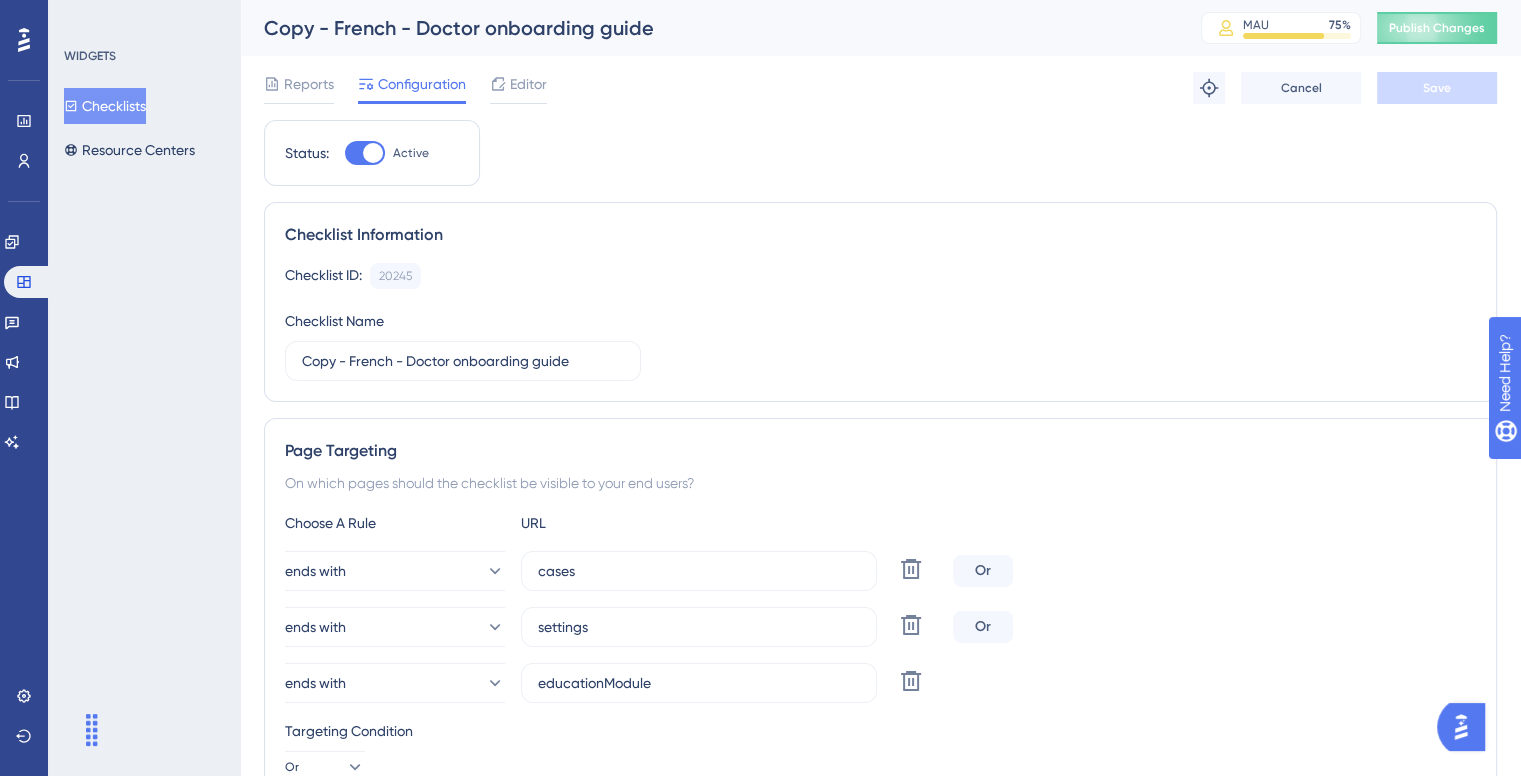 click on "Checklists" at bounding box center [105, 106] 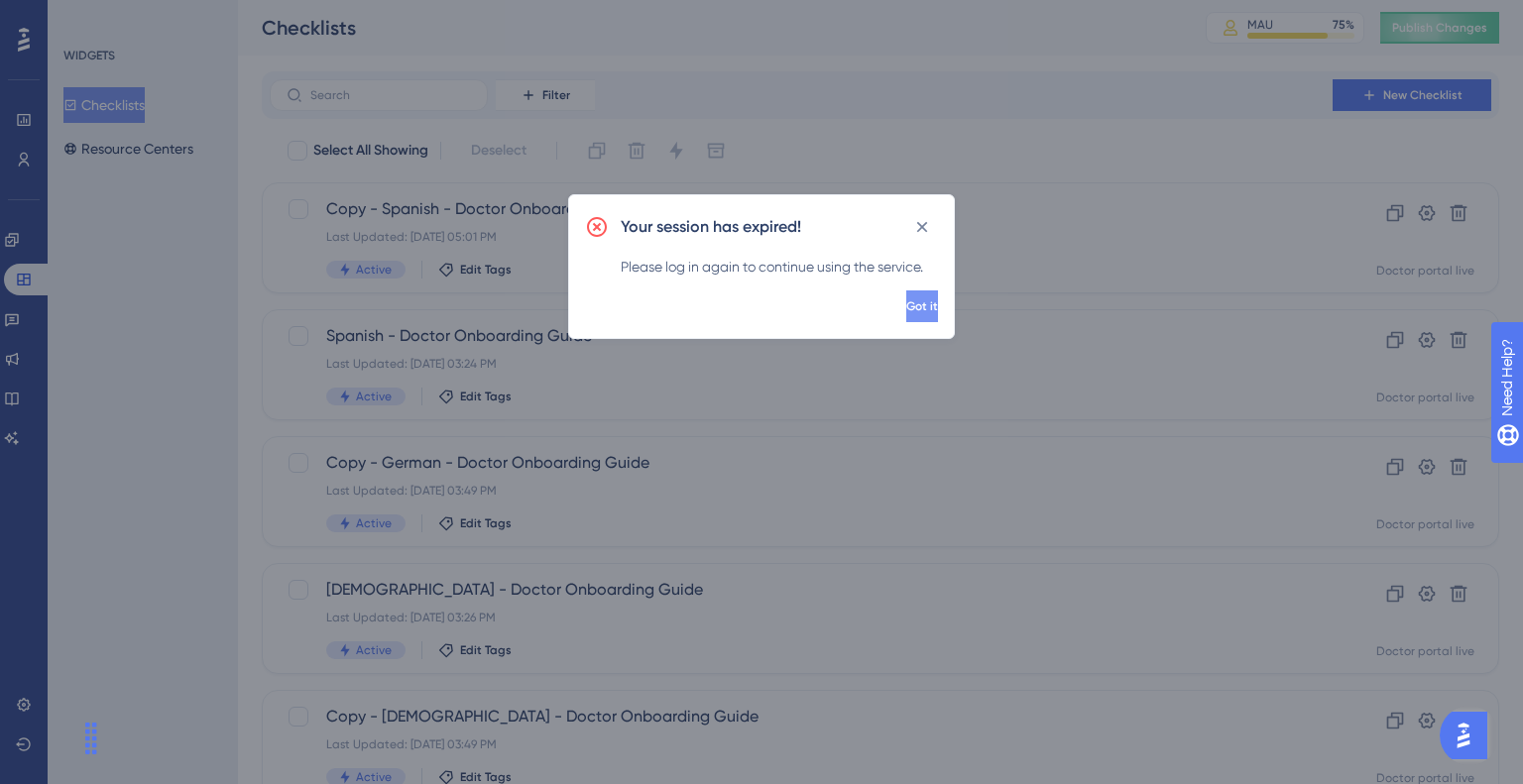 click on "Got it" at bounding box center [922, 306] 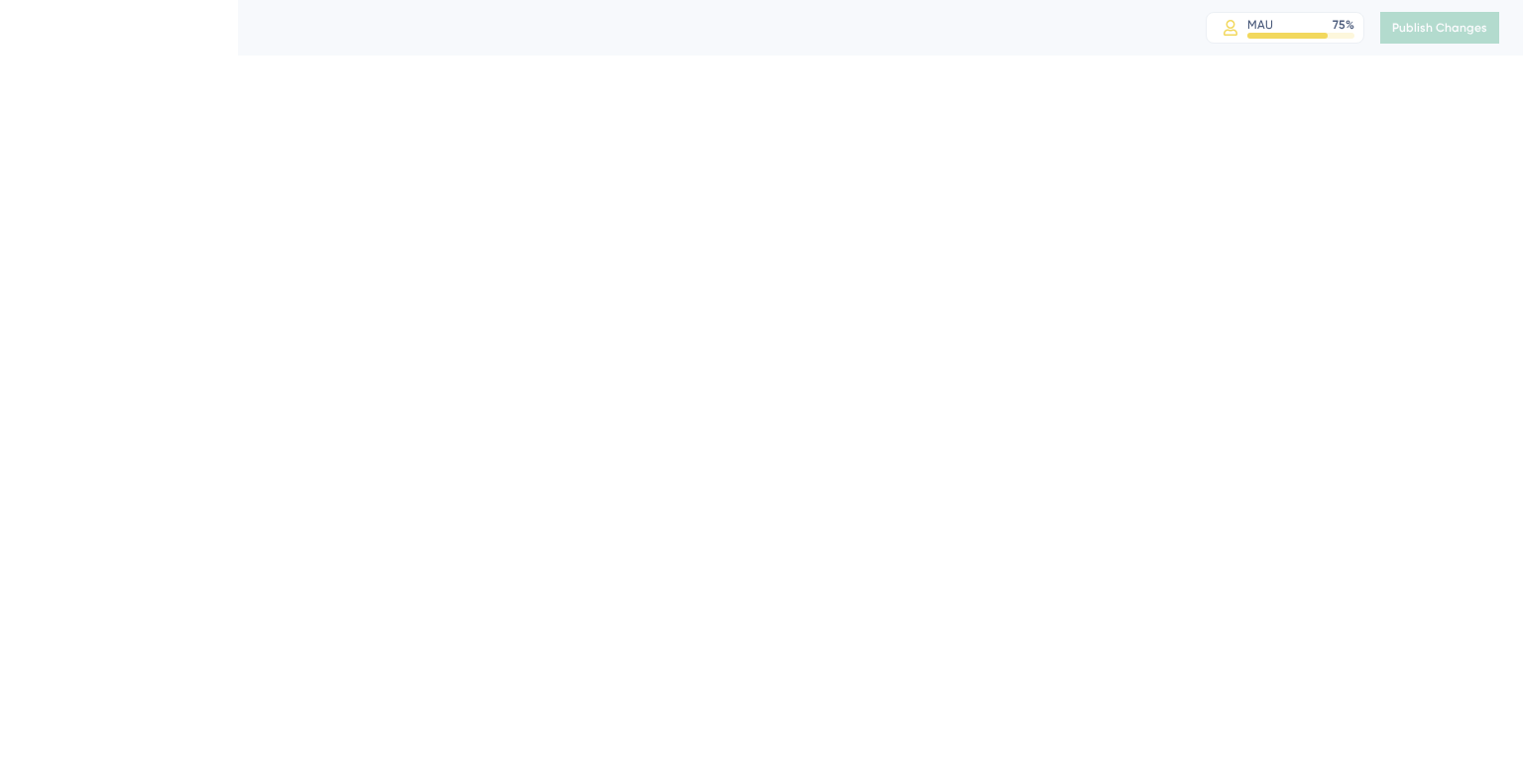 scroll, scrollTop: 0, scrollLeft: 0, axis: both 